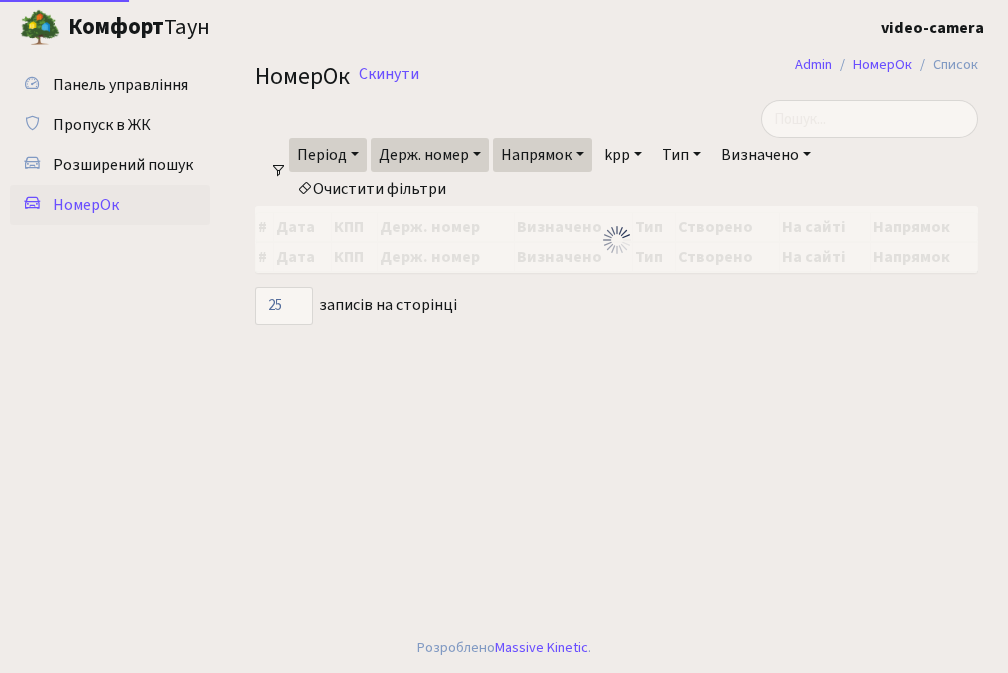 select on "25" 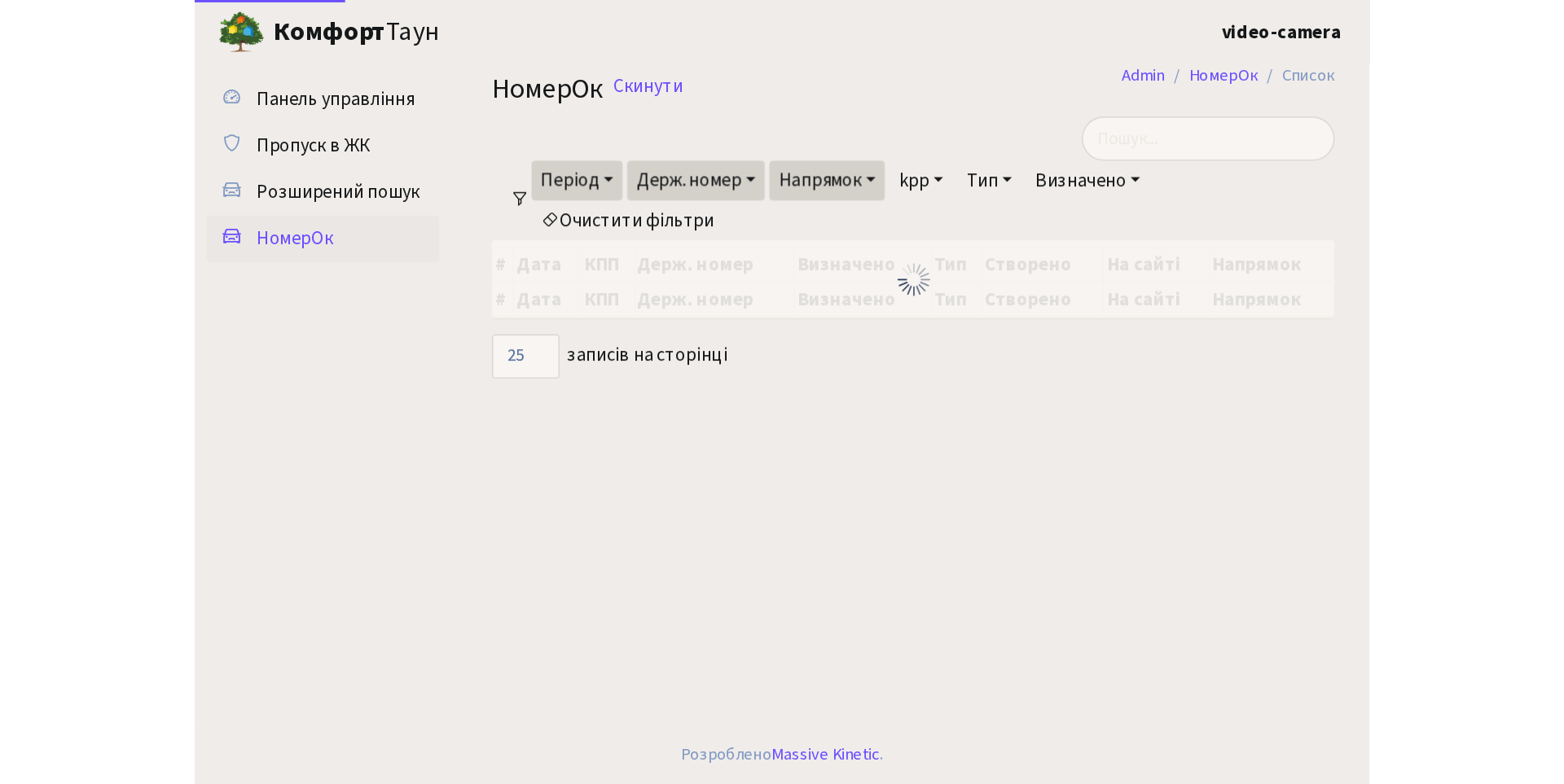 scroll, scrollTop: 0, scrollLeft: 0, axis: both 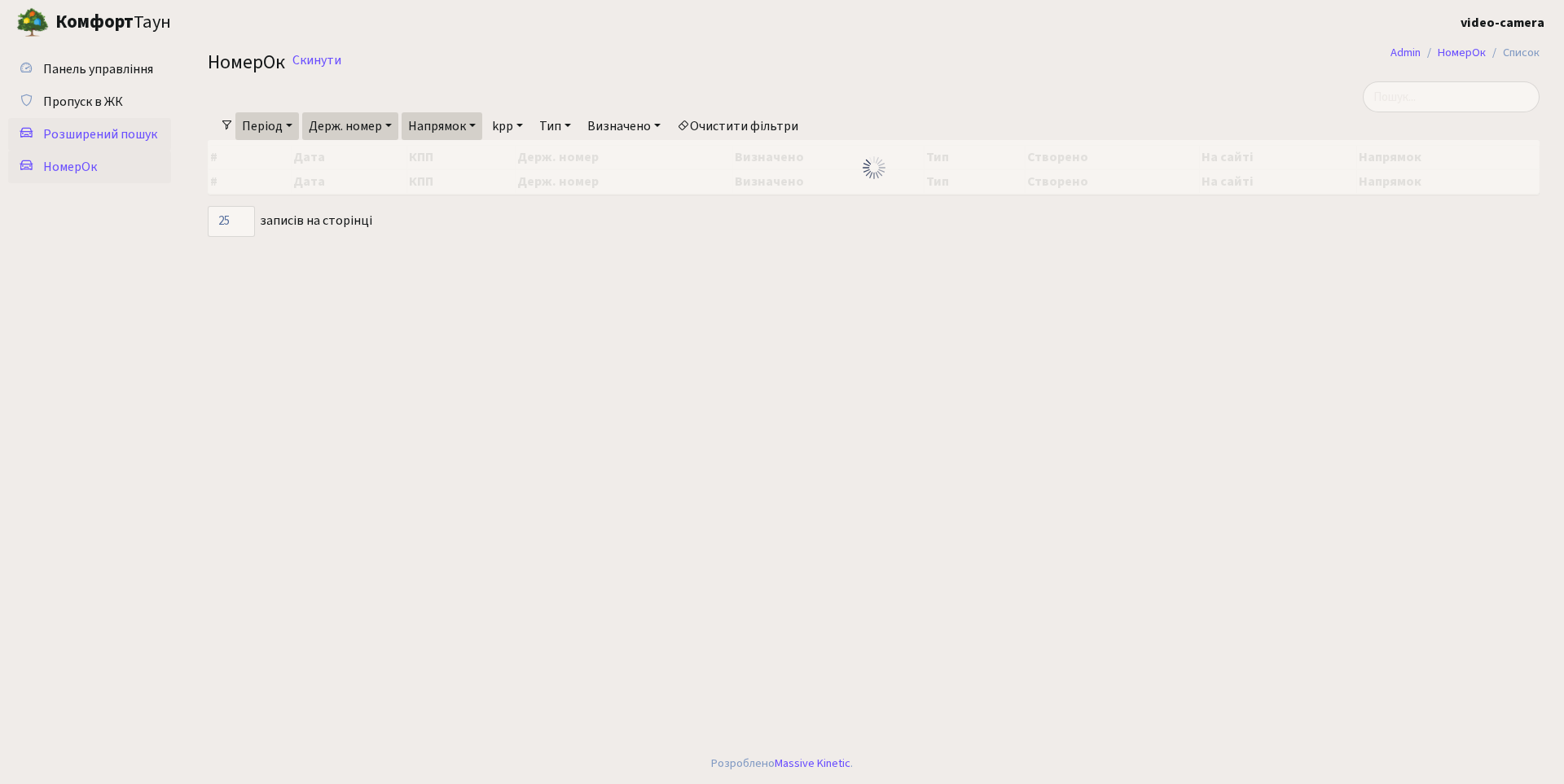 click on "Розширений пошук" at bounding box center (100, 134) 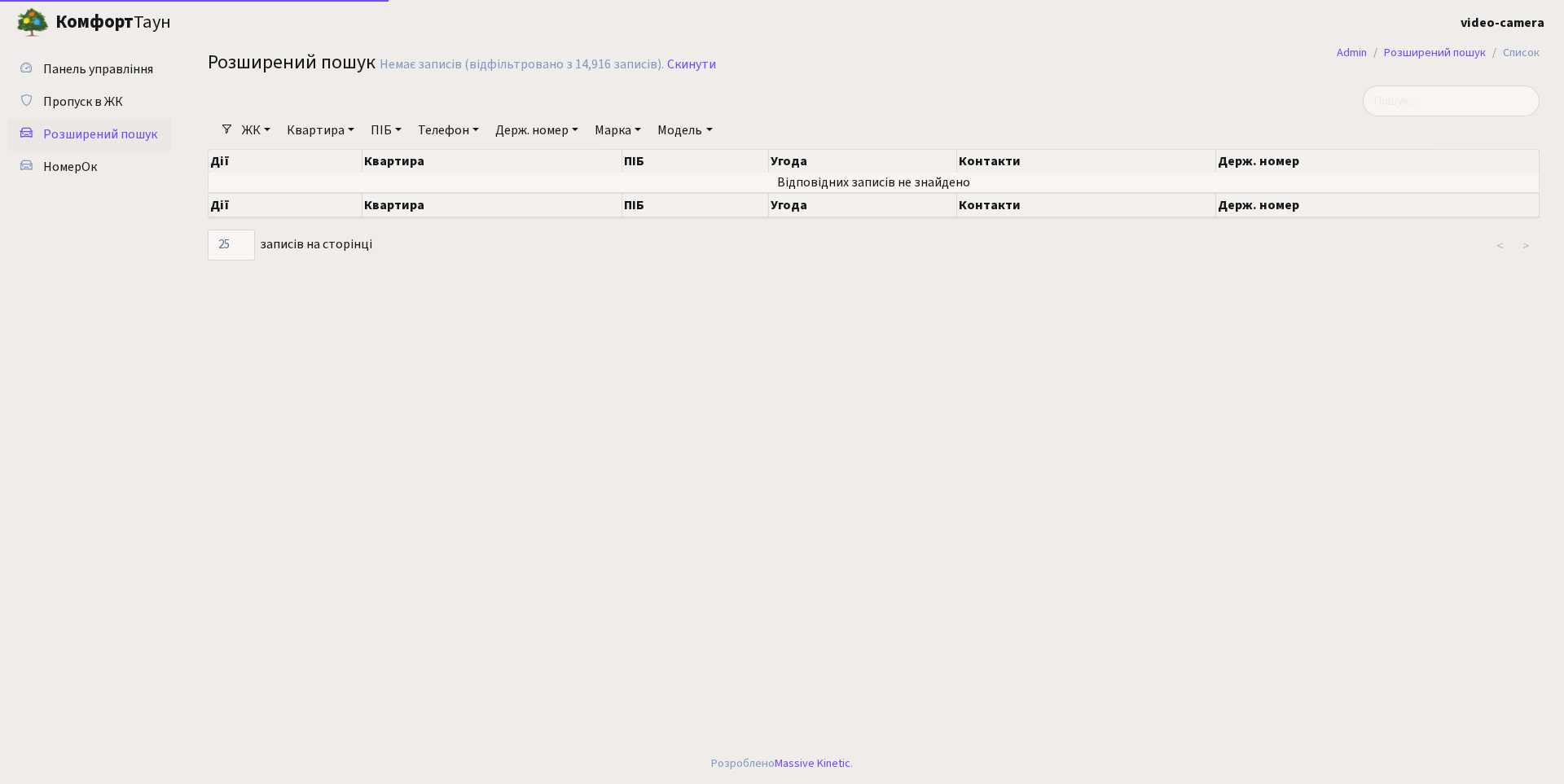 select on "25" 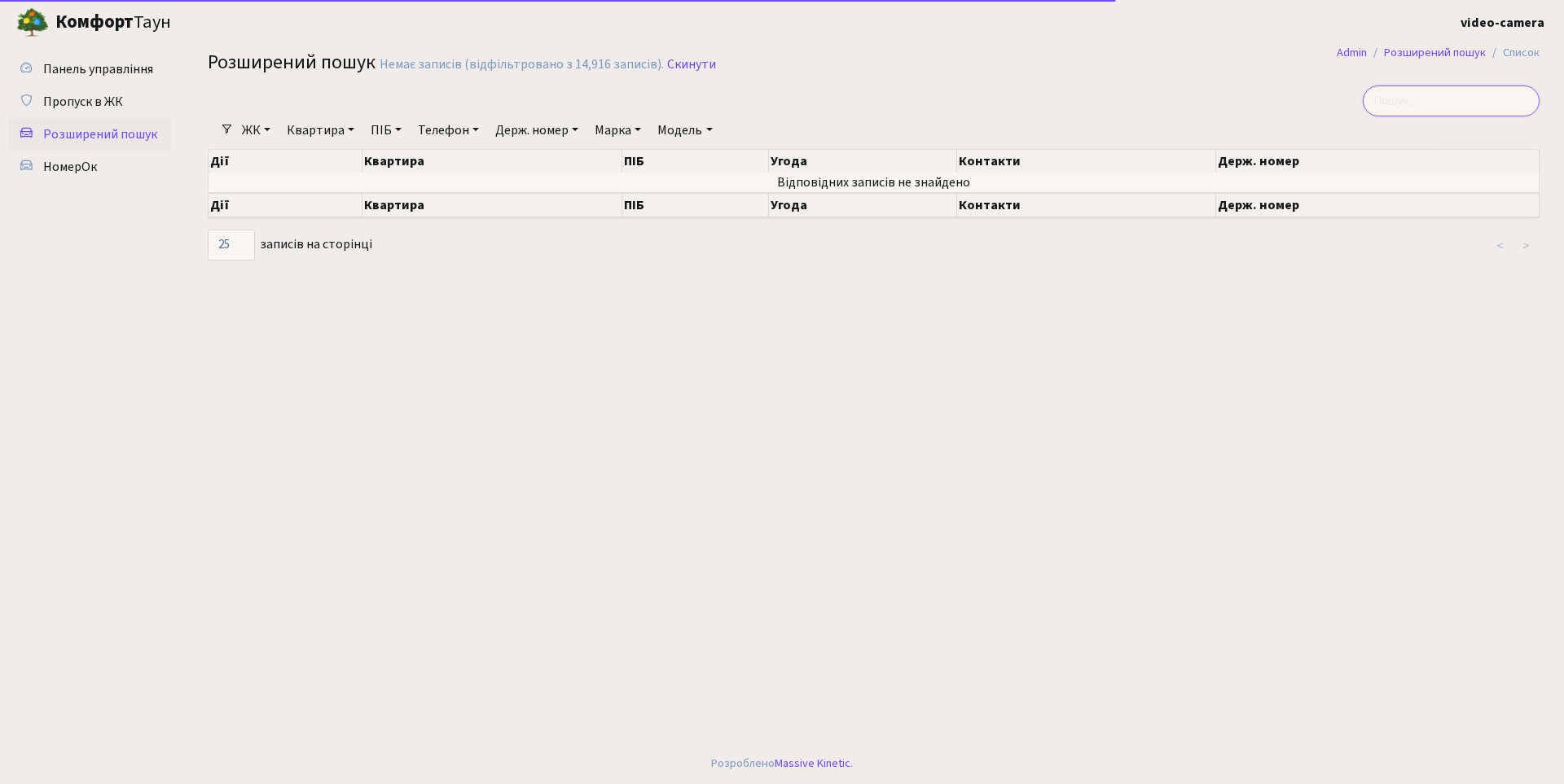 click at bounding box center [1451, 101] 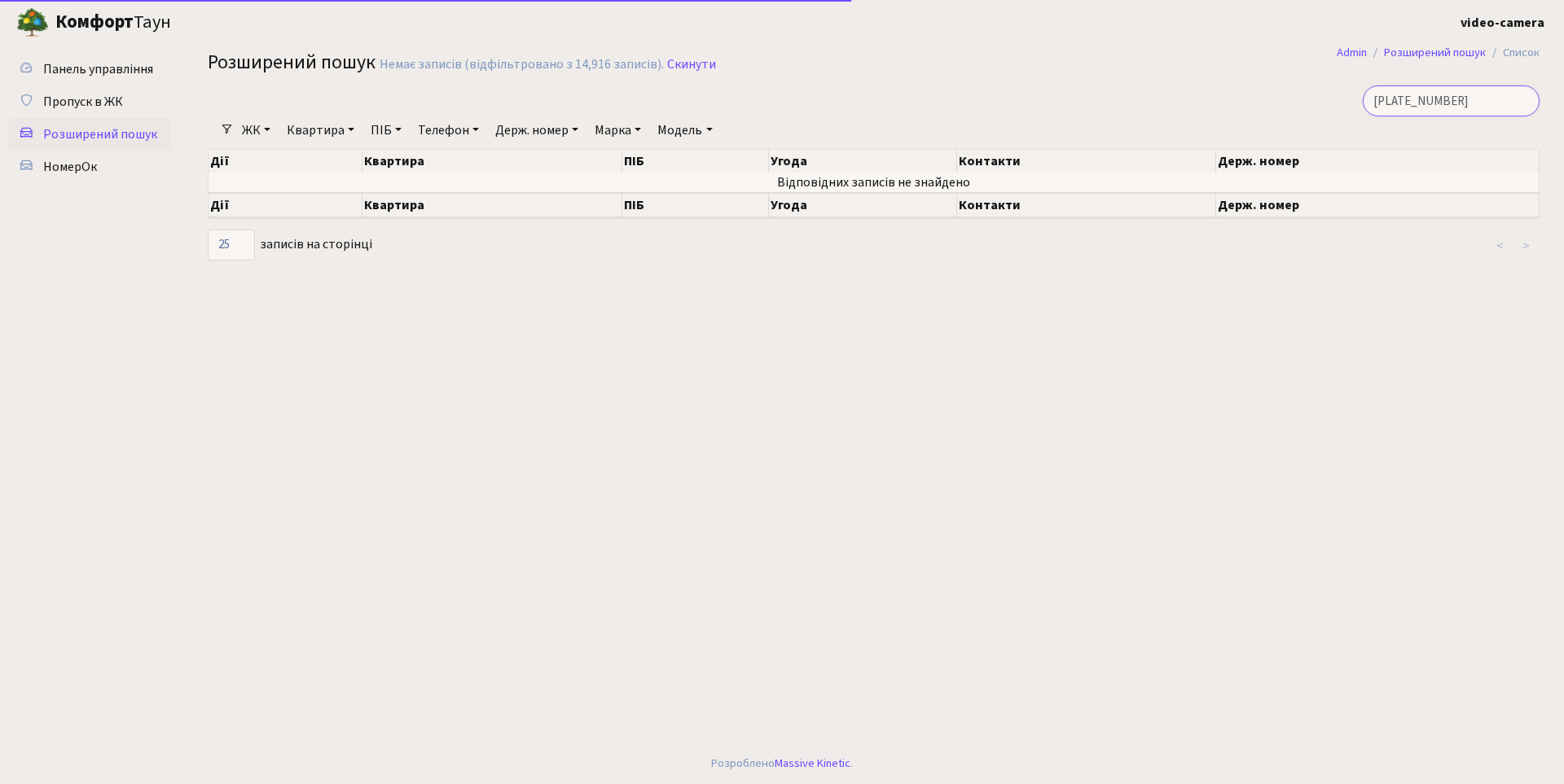 type on "АА0396АН" 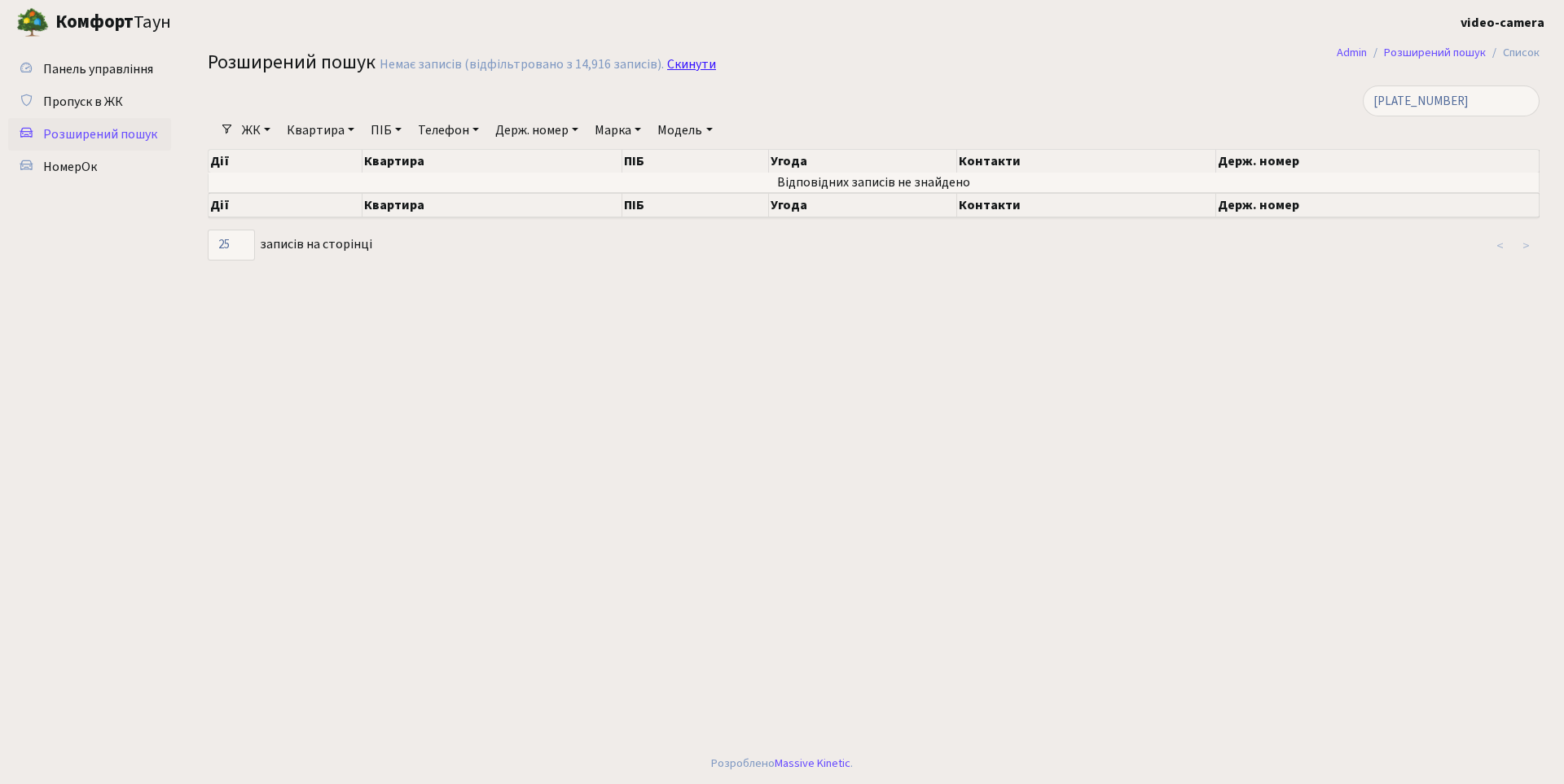 click on "Скинути" at bounding box center [692, 64] 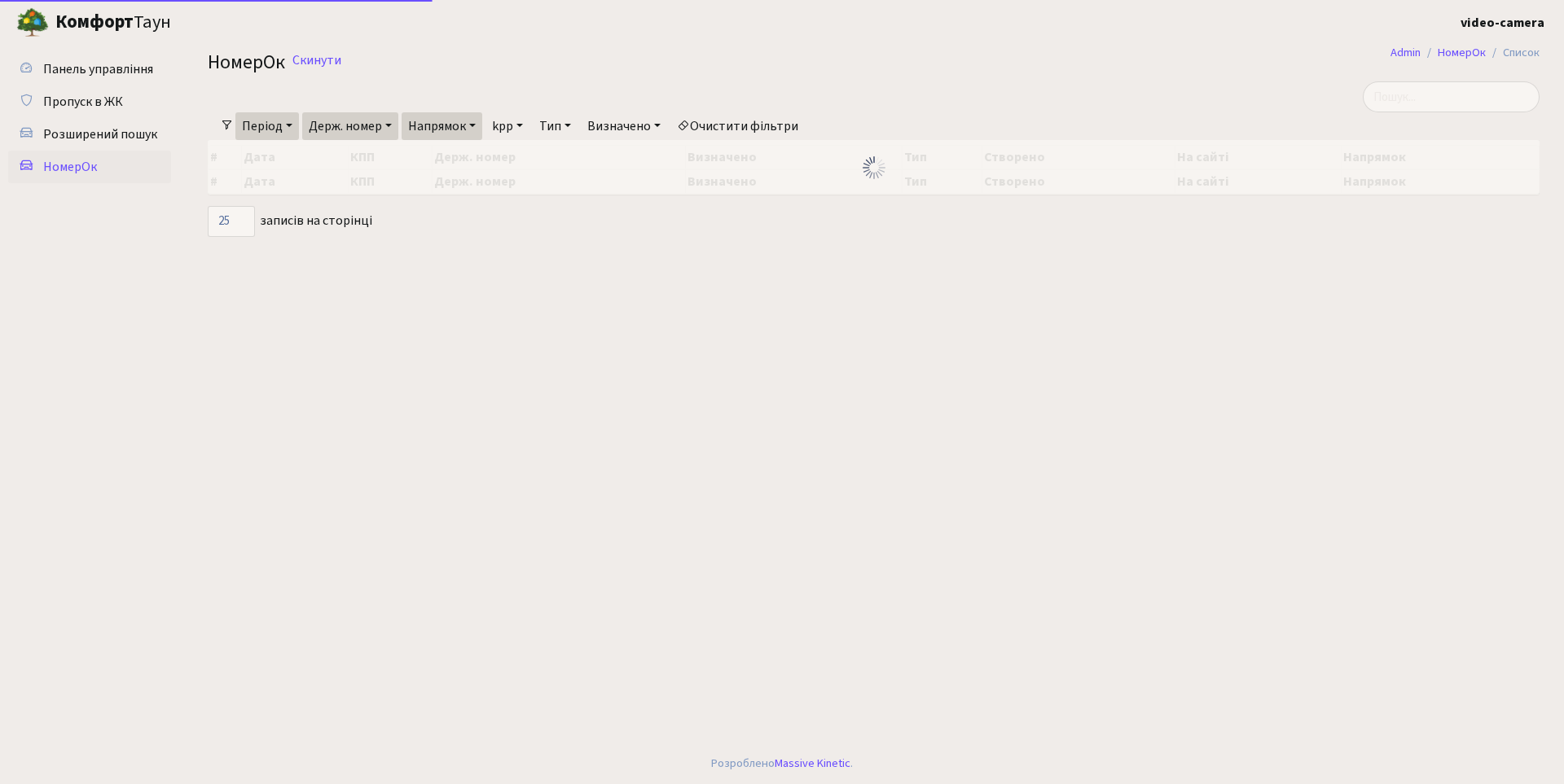 select on "25" 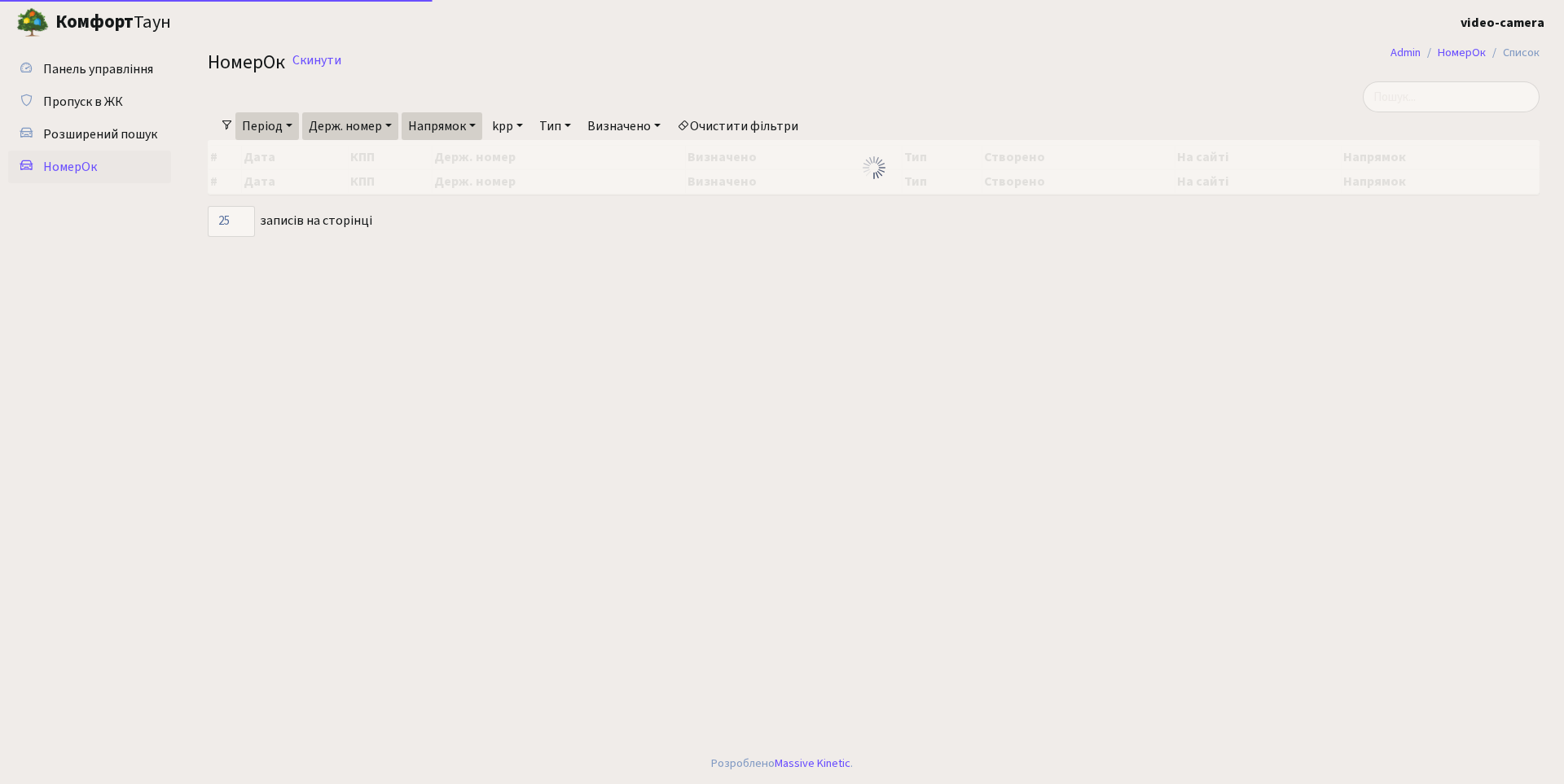 scroll, scrollTop: 0, scrollLeft: 0, axis: both 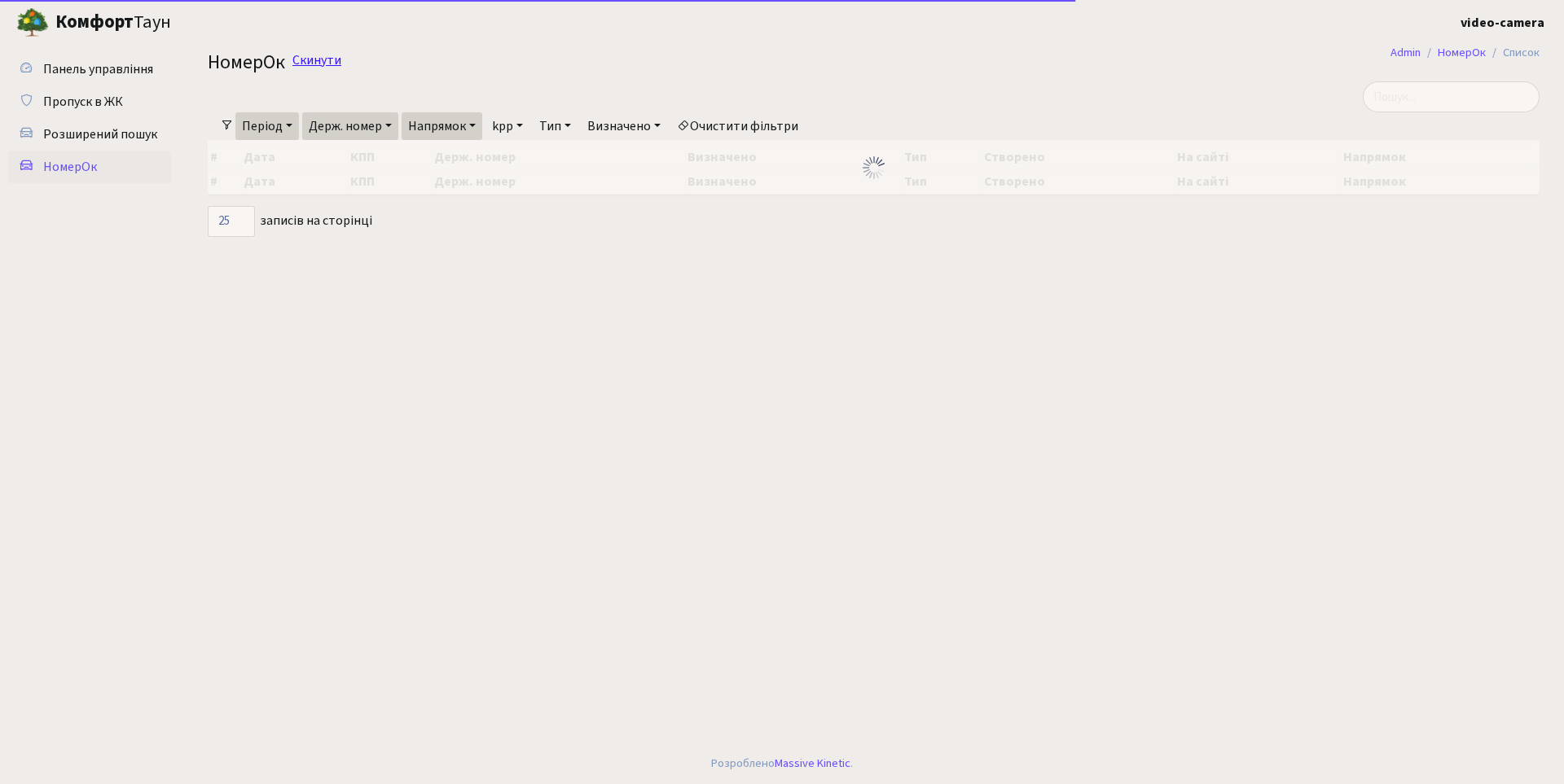 click on "Скинути" at bounding box center (317, 60) 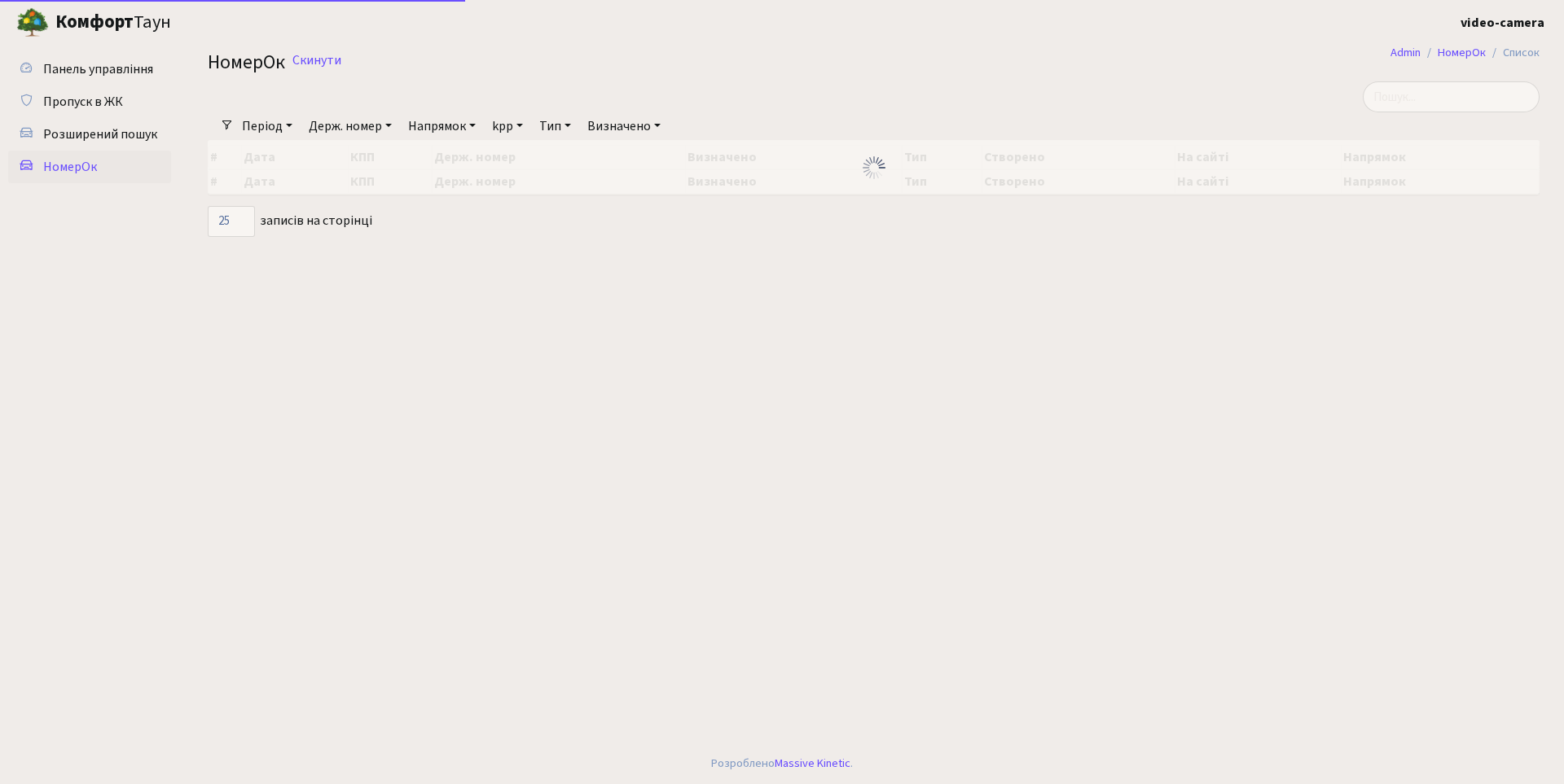 select on "25" 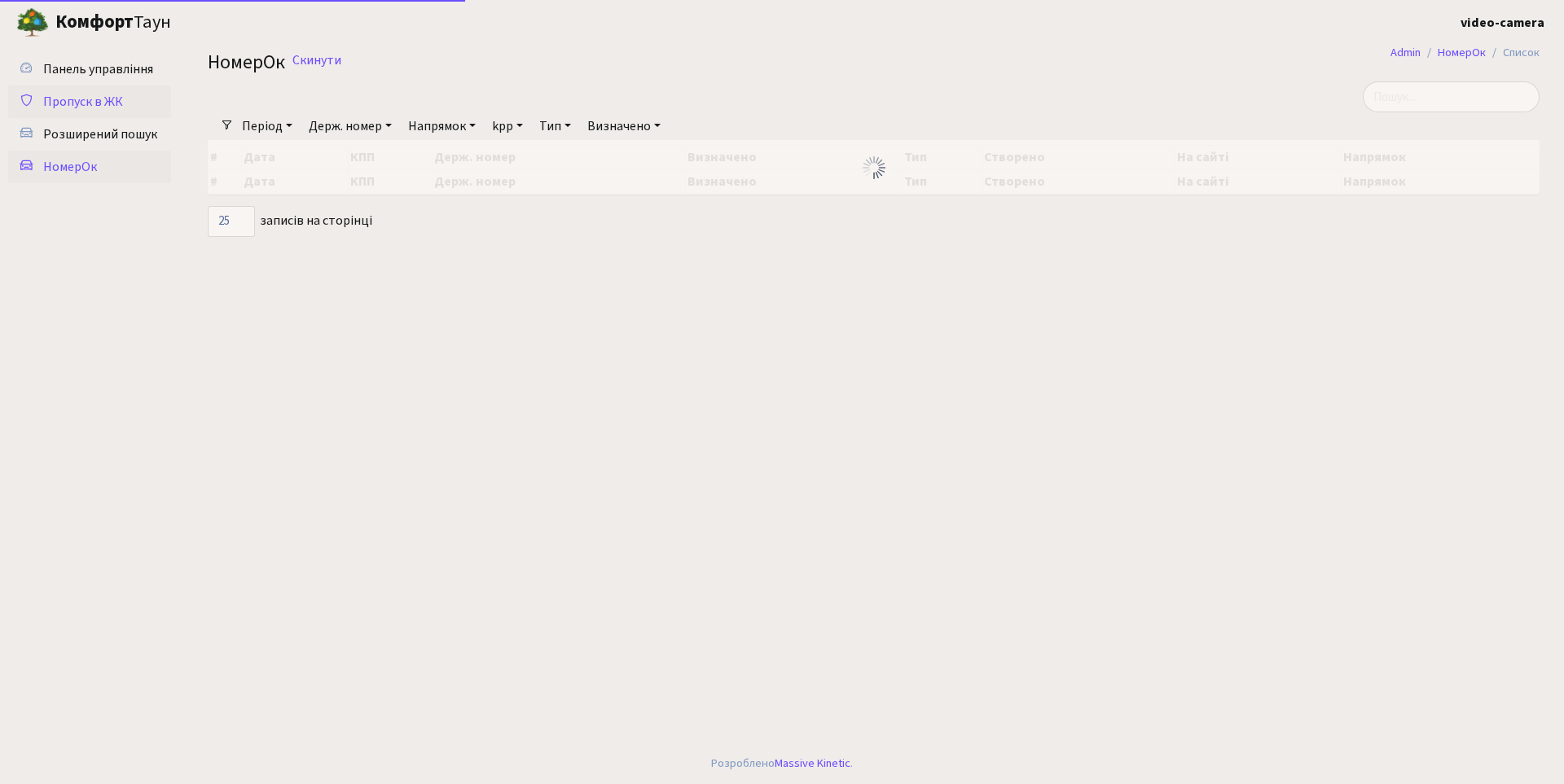 scroll, scrollTop: 0, scrollLeft: 0, axis: both 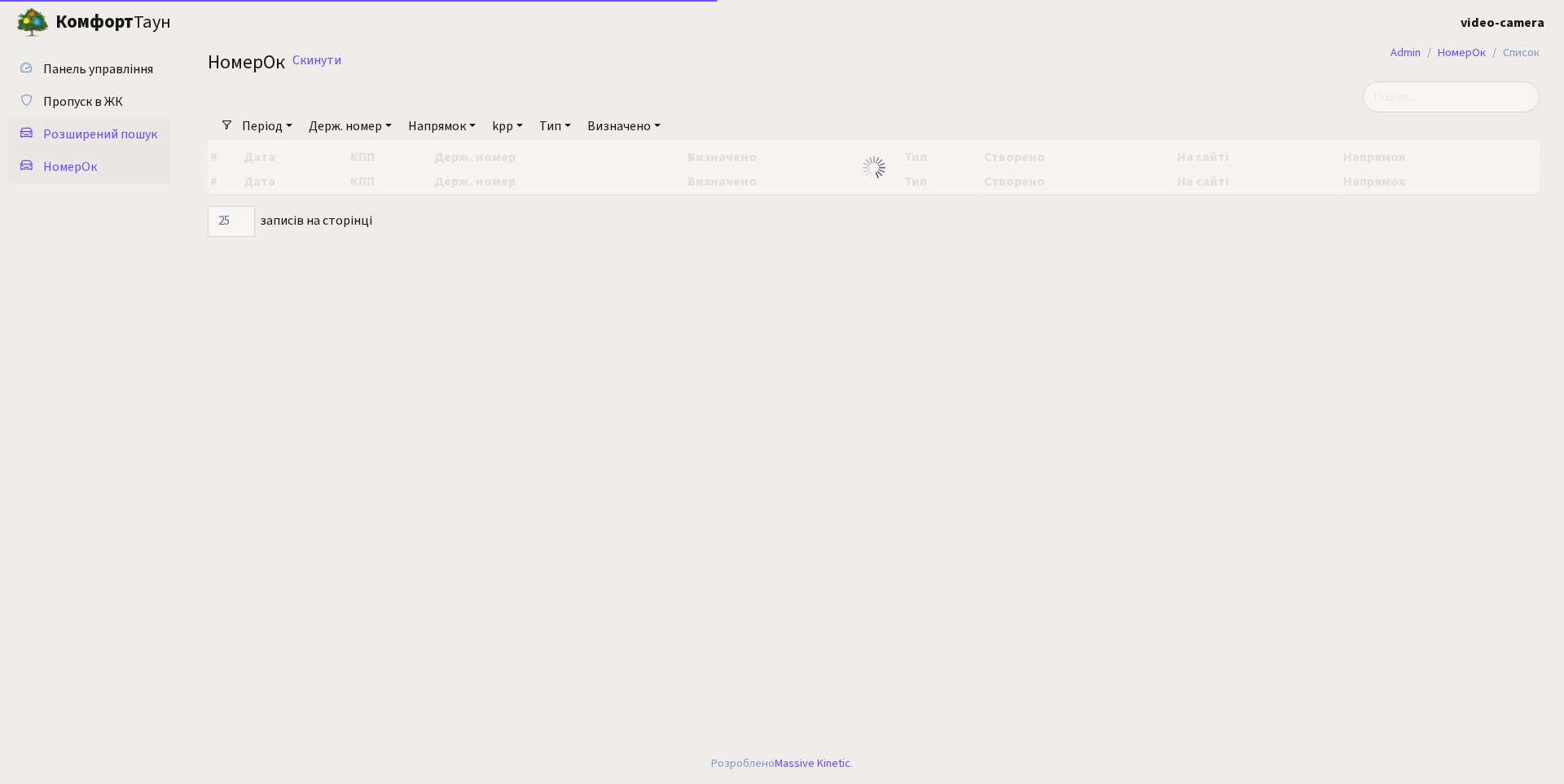 click on "Розширений пошук" at bounding box center (100, 134) 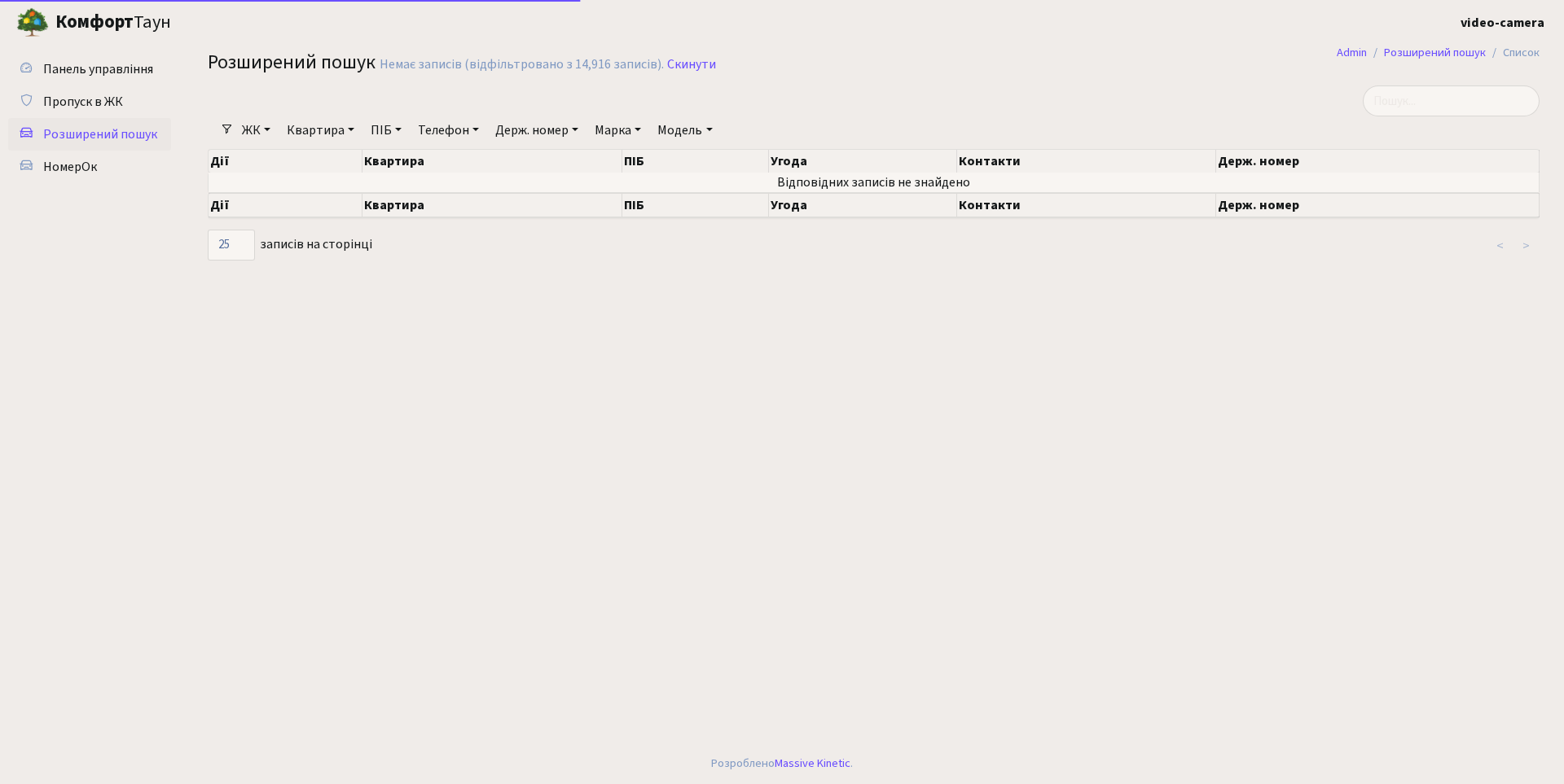 select on "25" 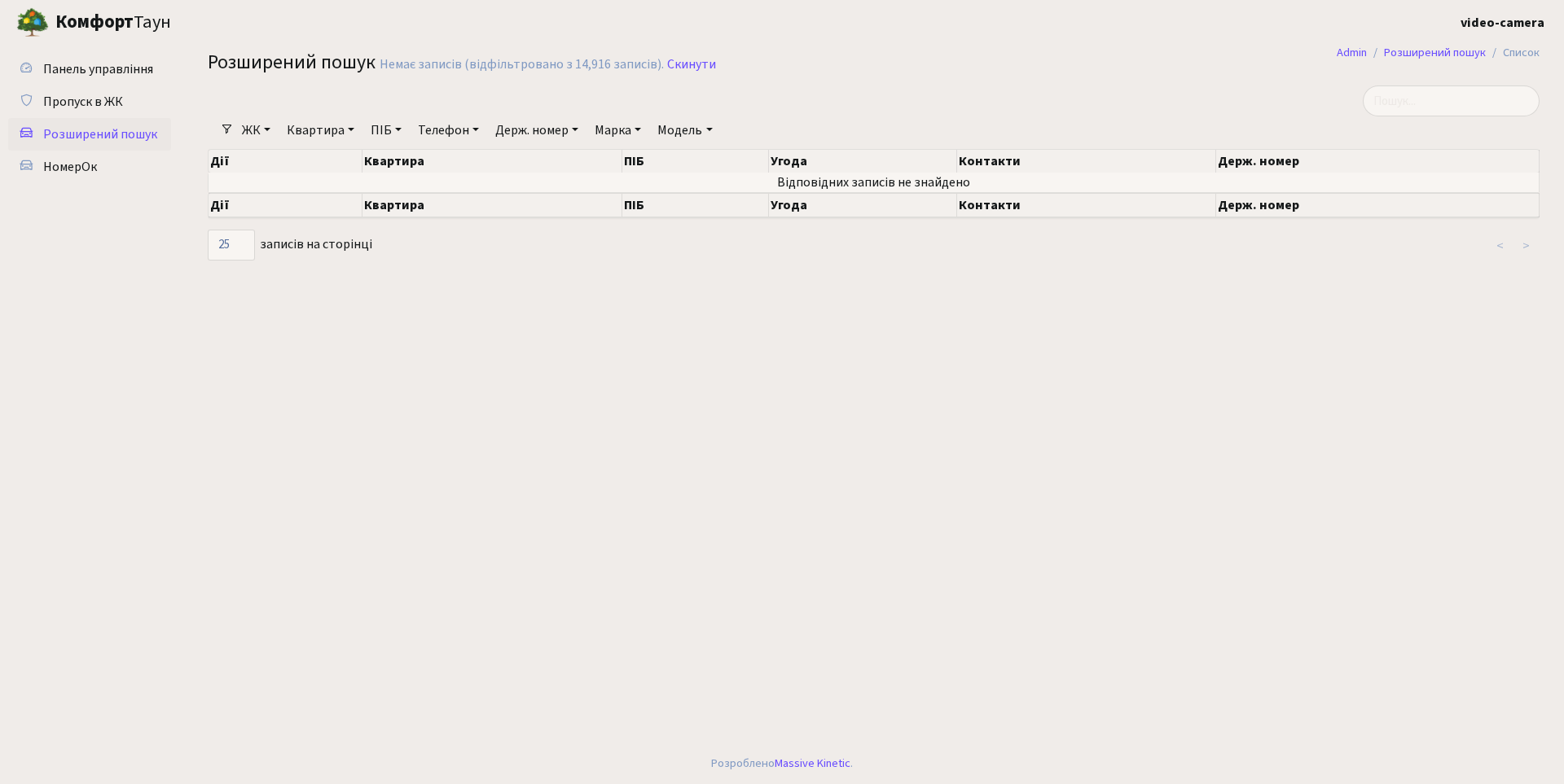 click on "Держ. номер" at bounding box center (537, 130) 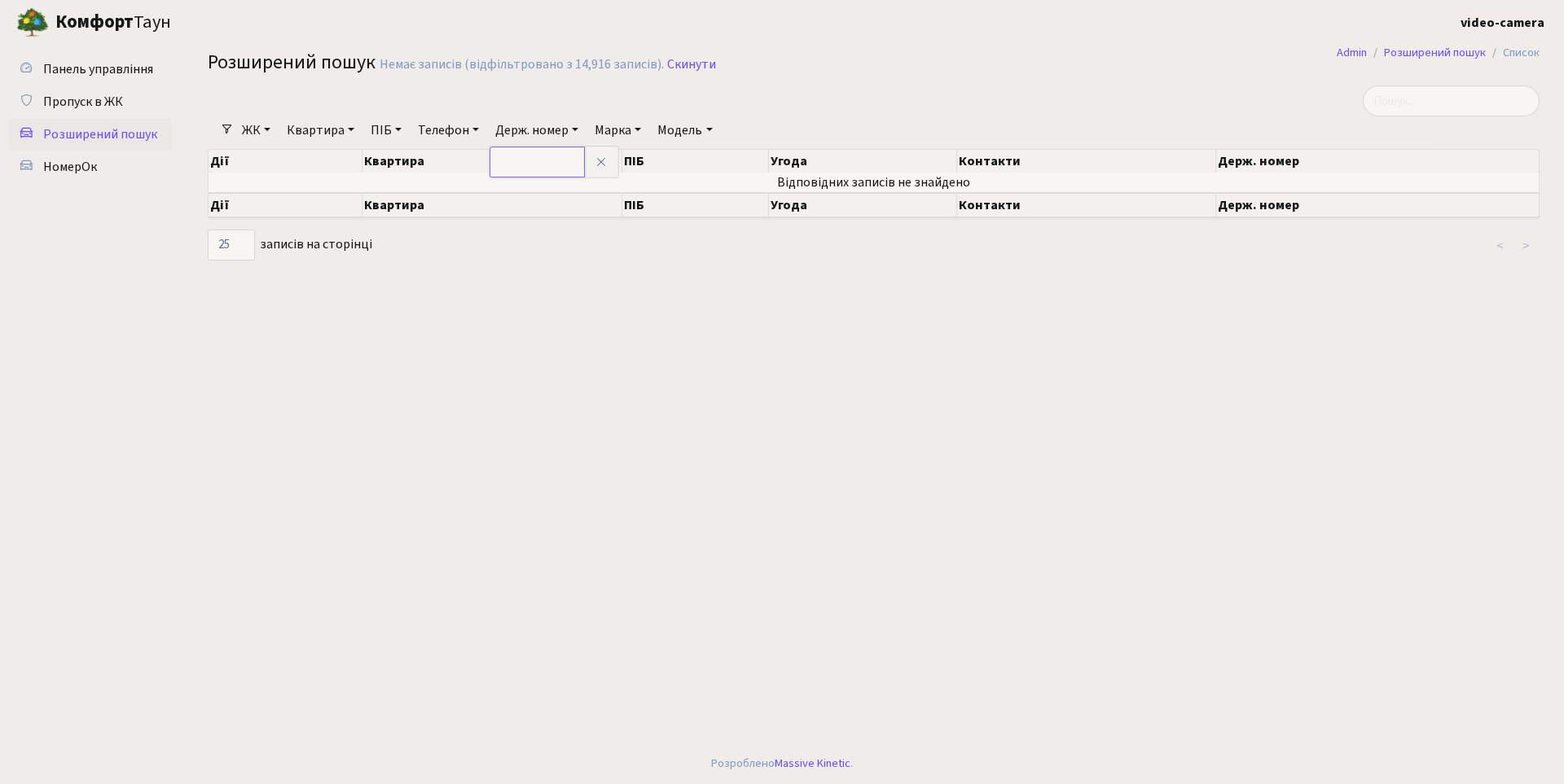 click at bounding box center (537, 162) 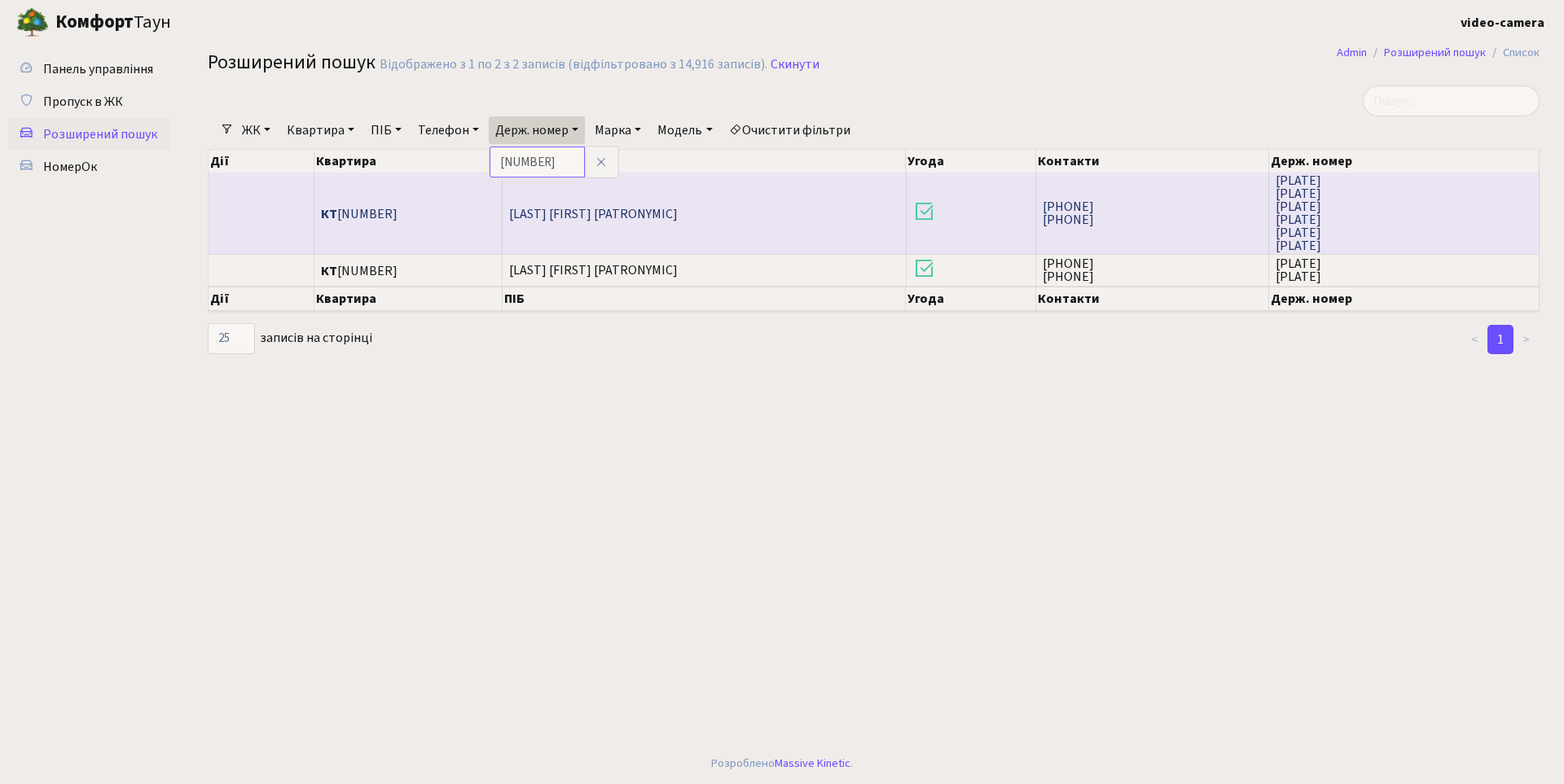 type on "0396" 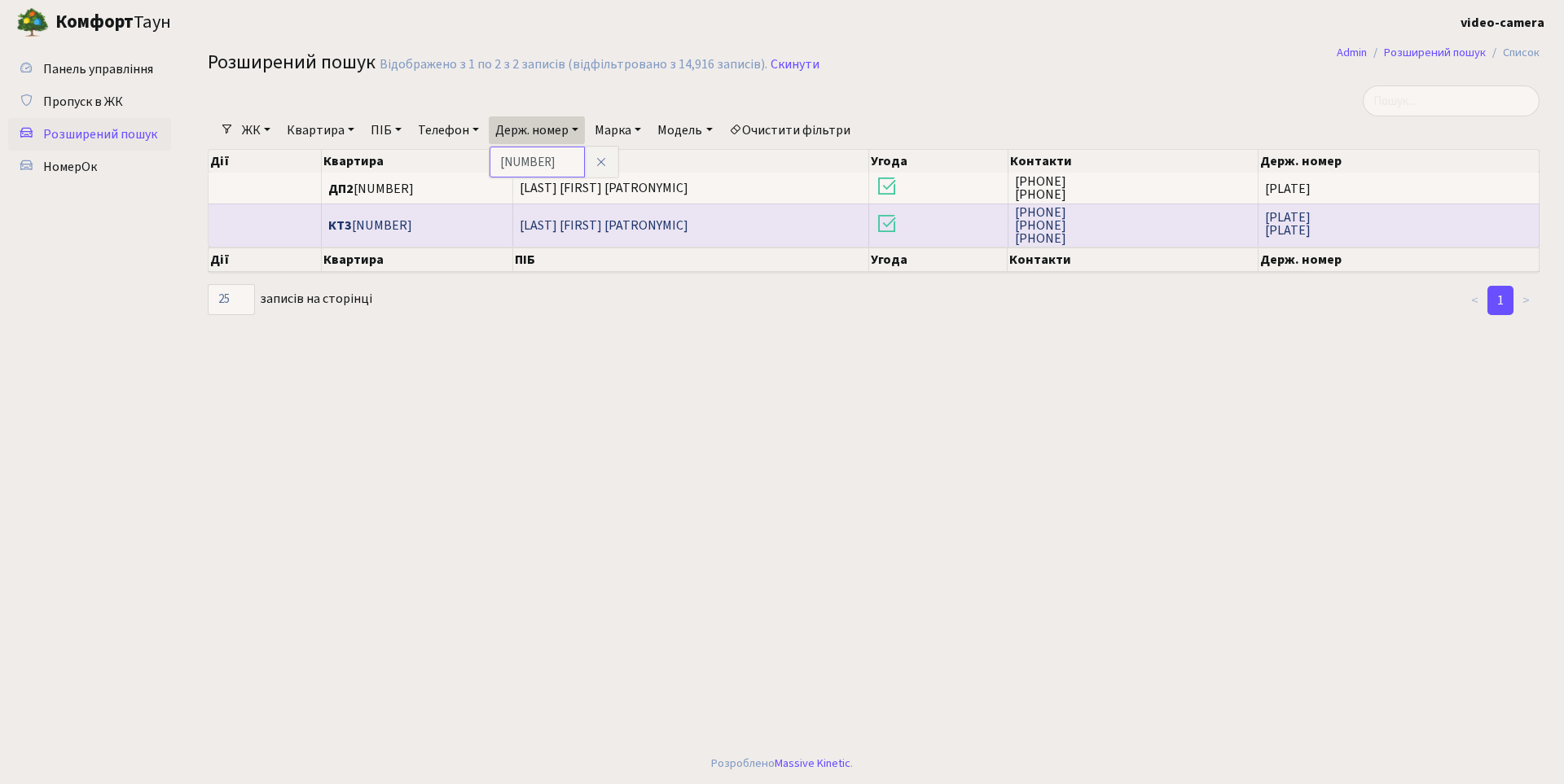 scroll, scrollTop: 2, scrollLeft: 0, axis: vertical 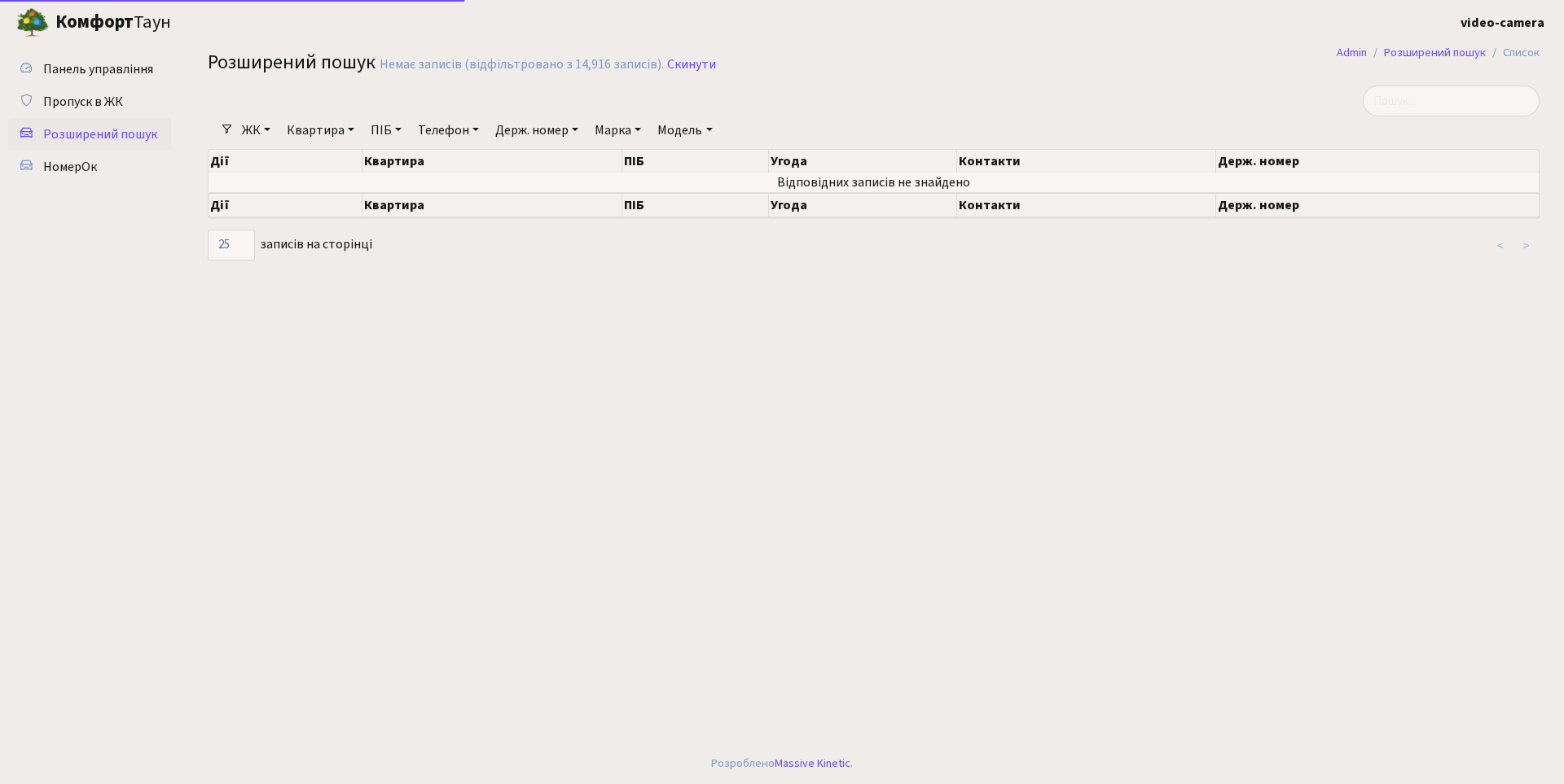 select on "25" 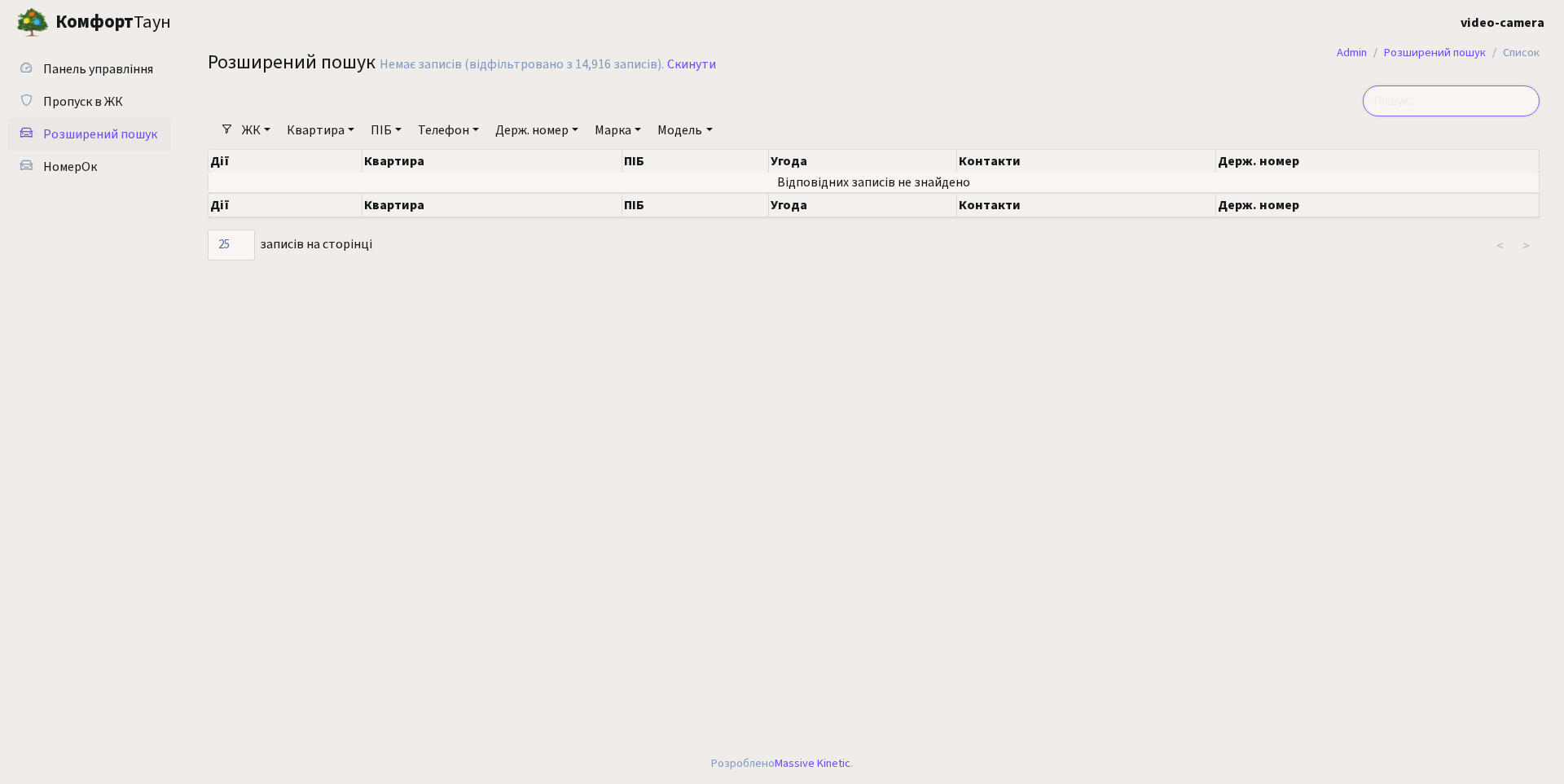 click at bounding box center [1451, 101] 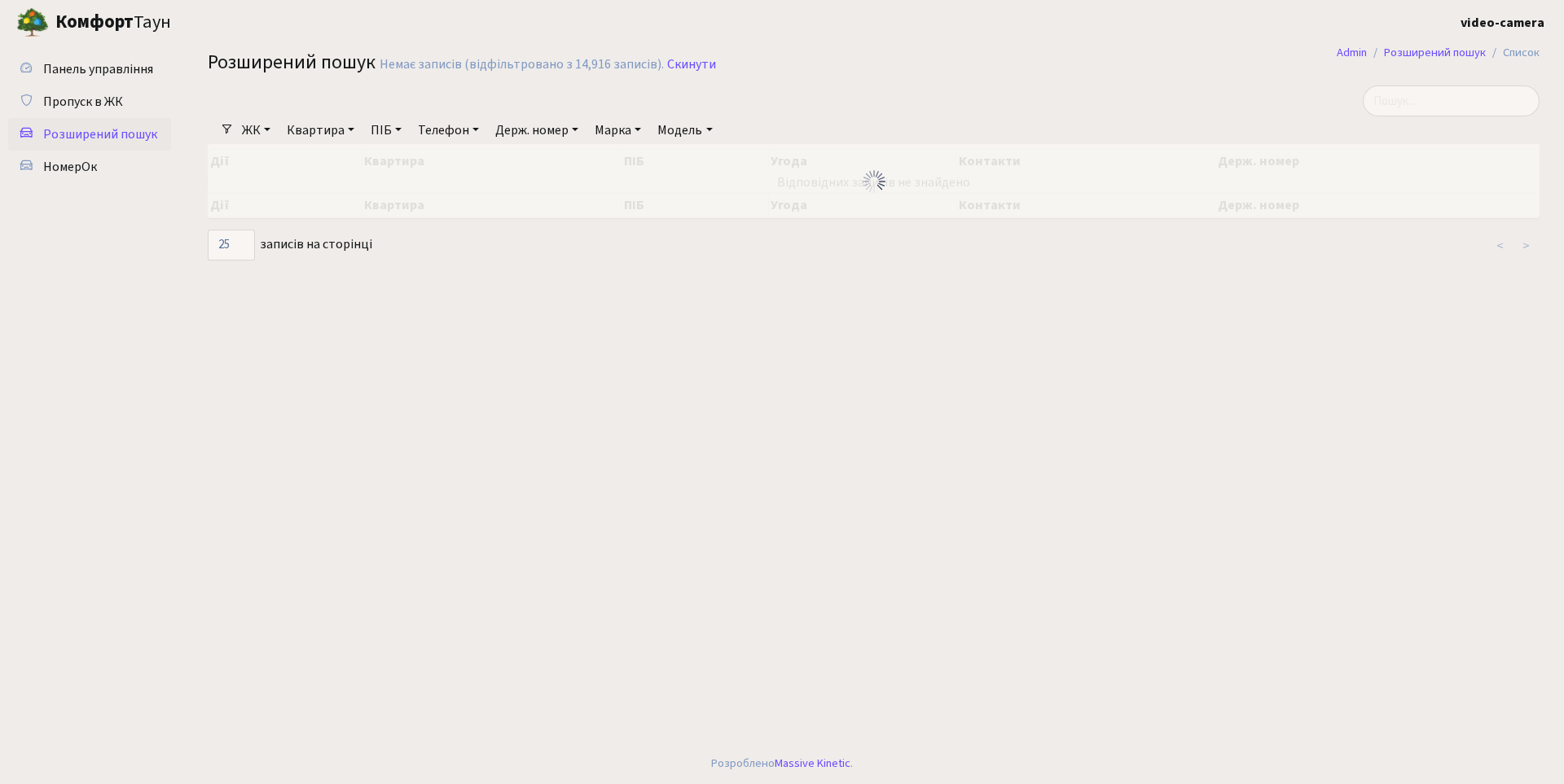 click on "Держ. номер" at bounding box center (537, 130) 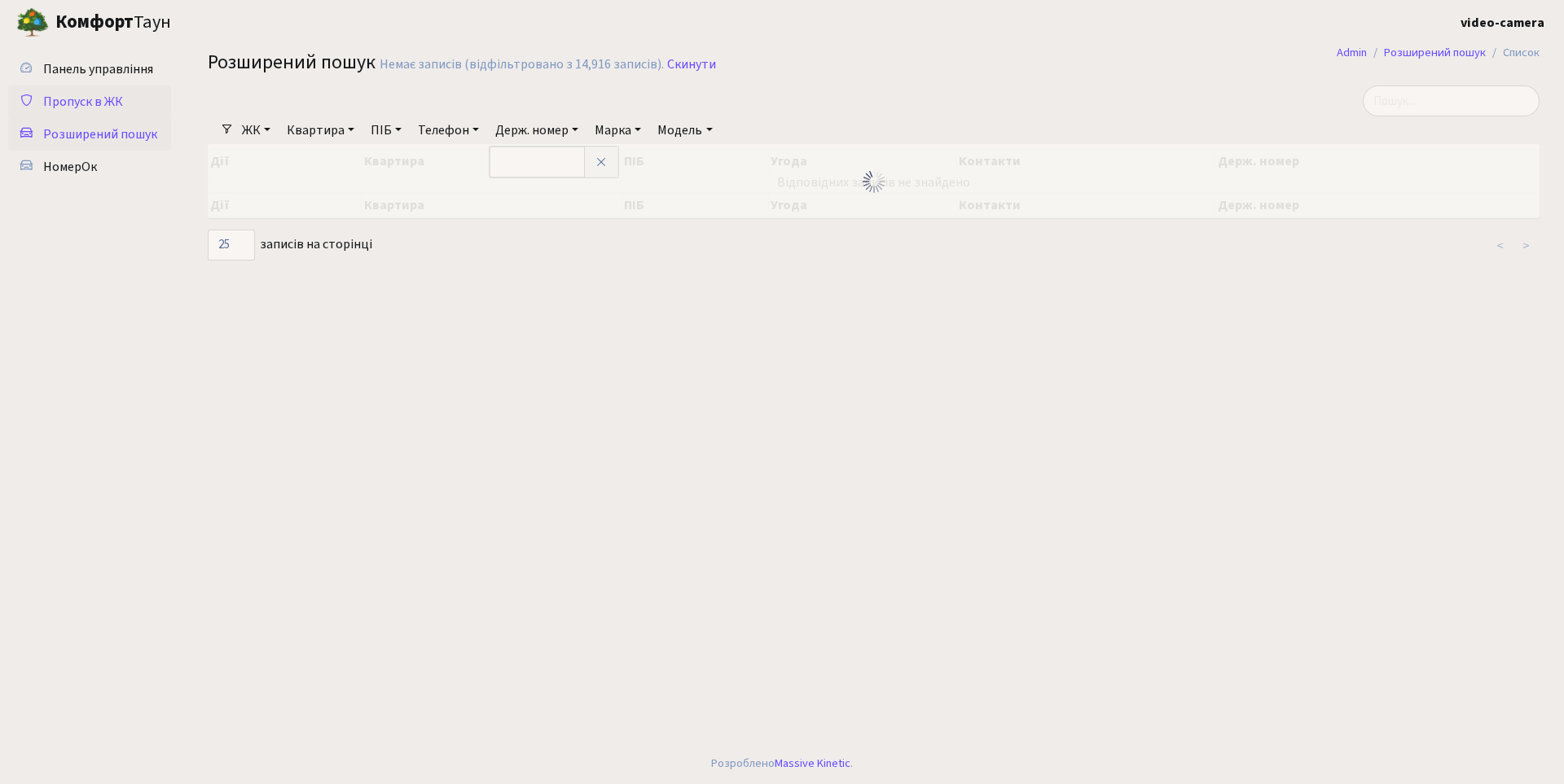 click on "Пропуск в ЖК" at bounding box center [83, 102] 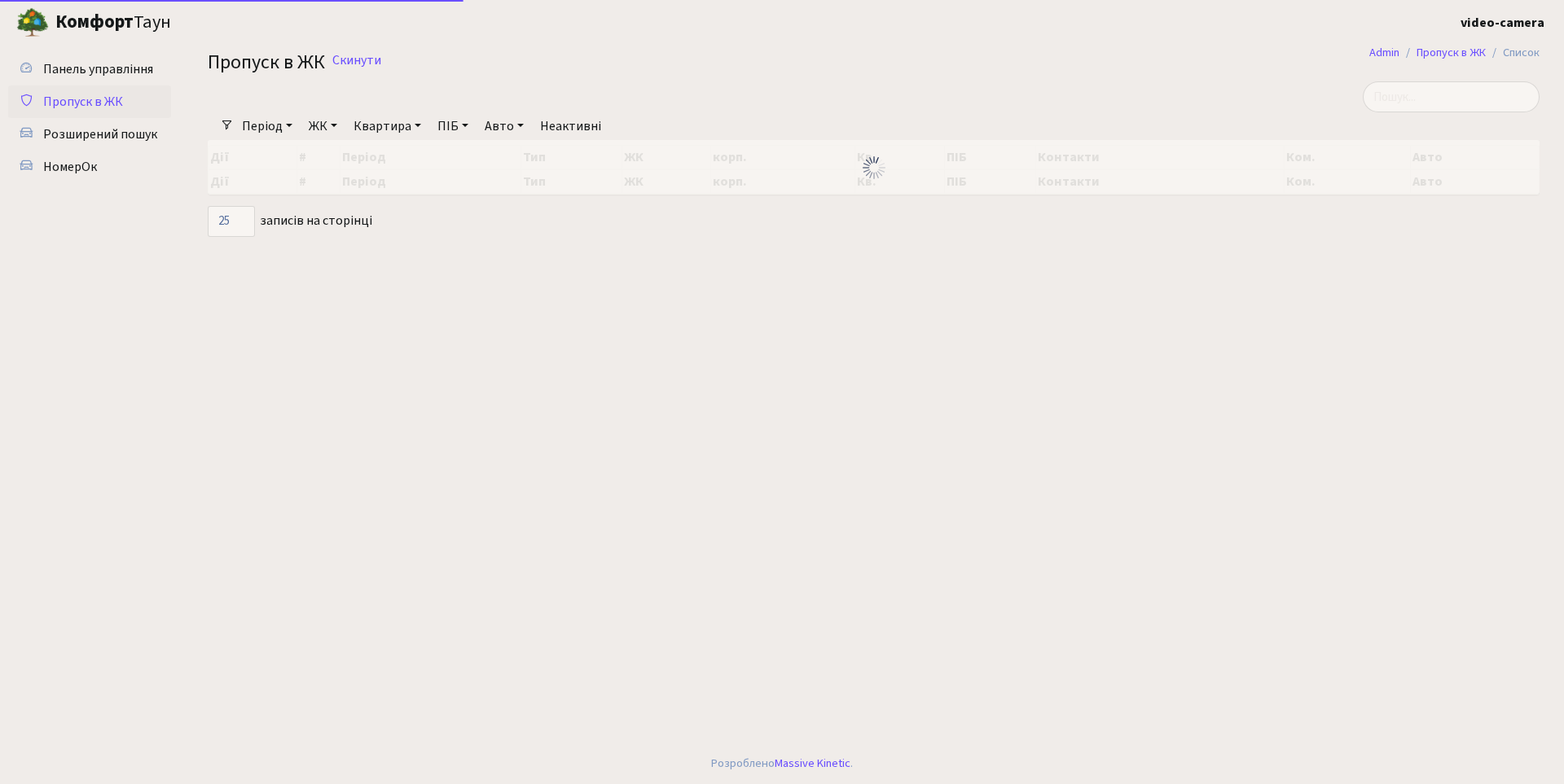 select on "25" 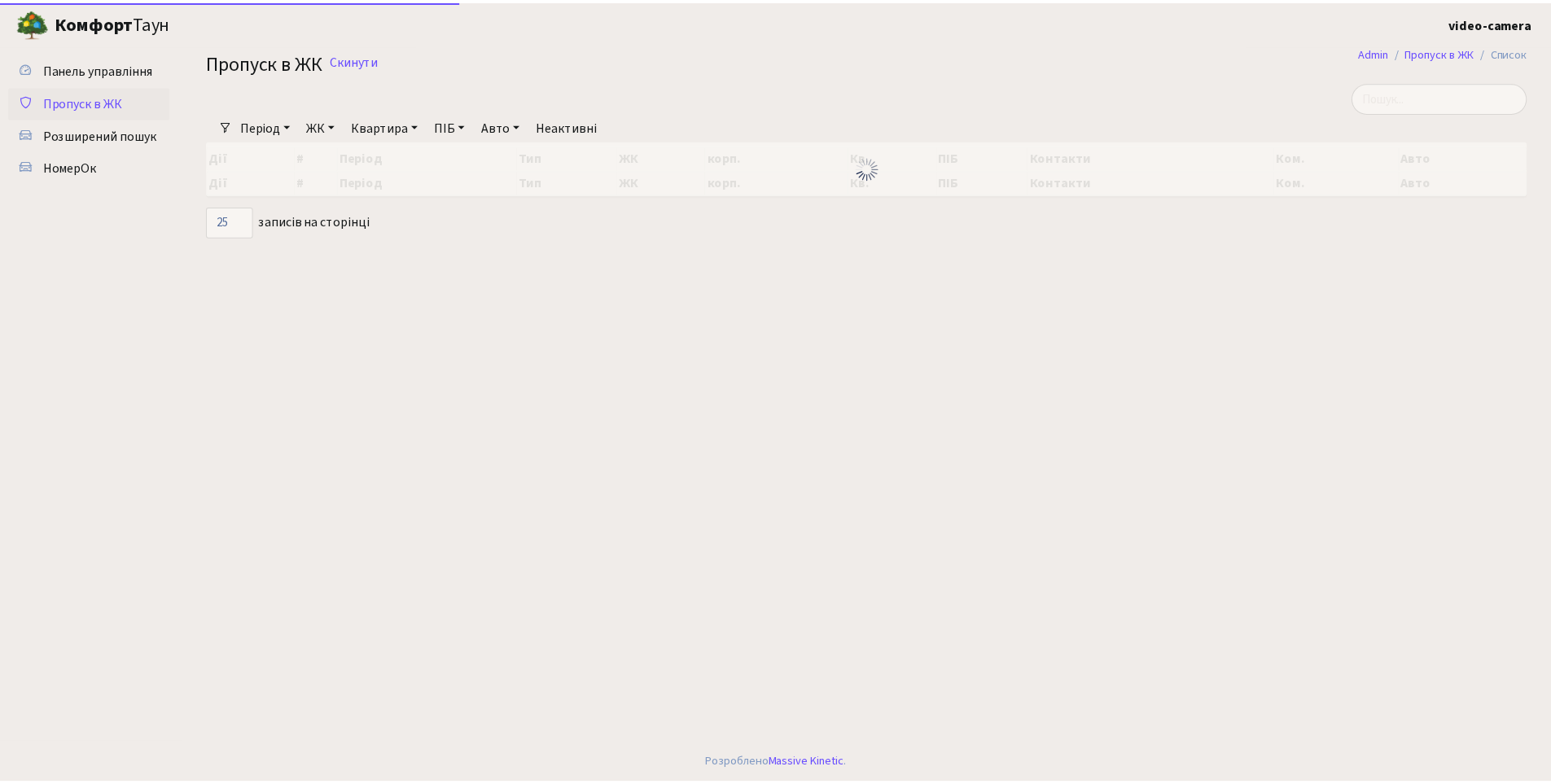 scroll, scrollTop: 0, scrollLeft: 0, axis: both 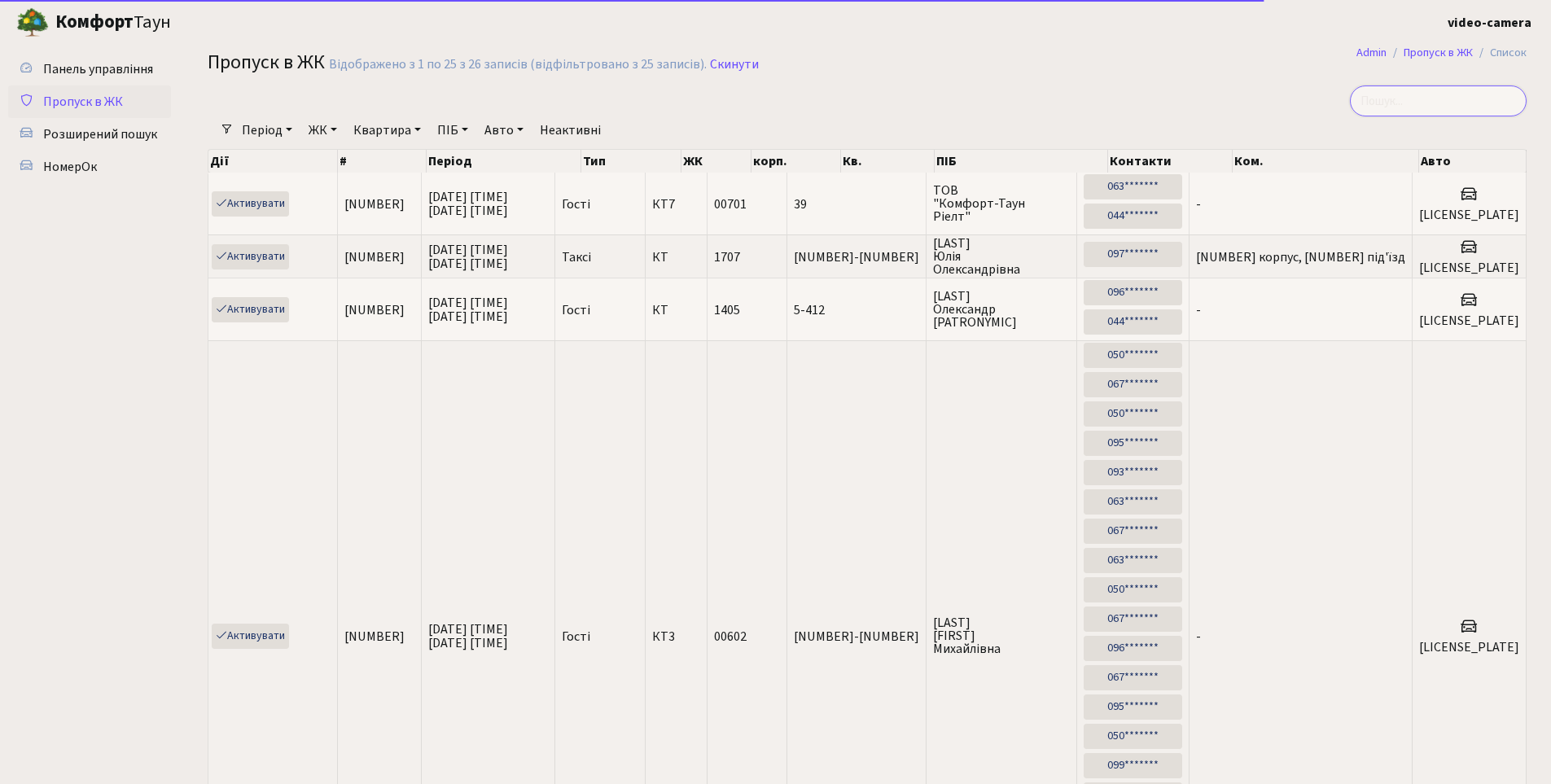 click at bounding box center [1438, 101] 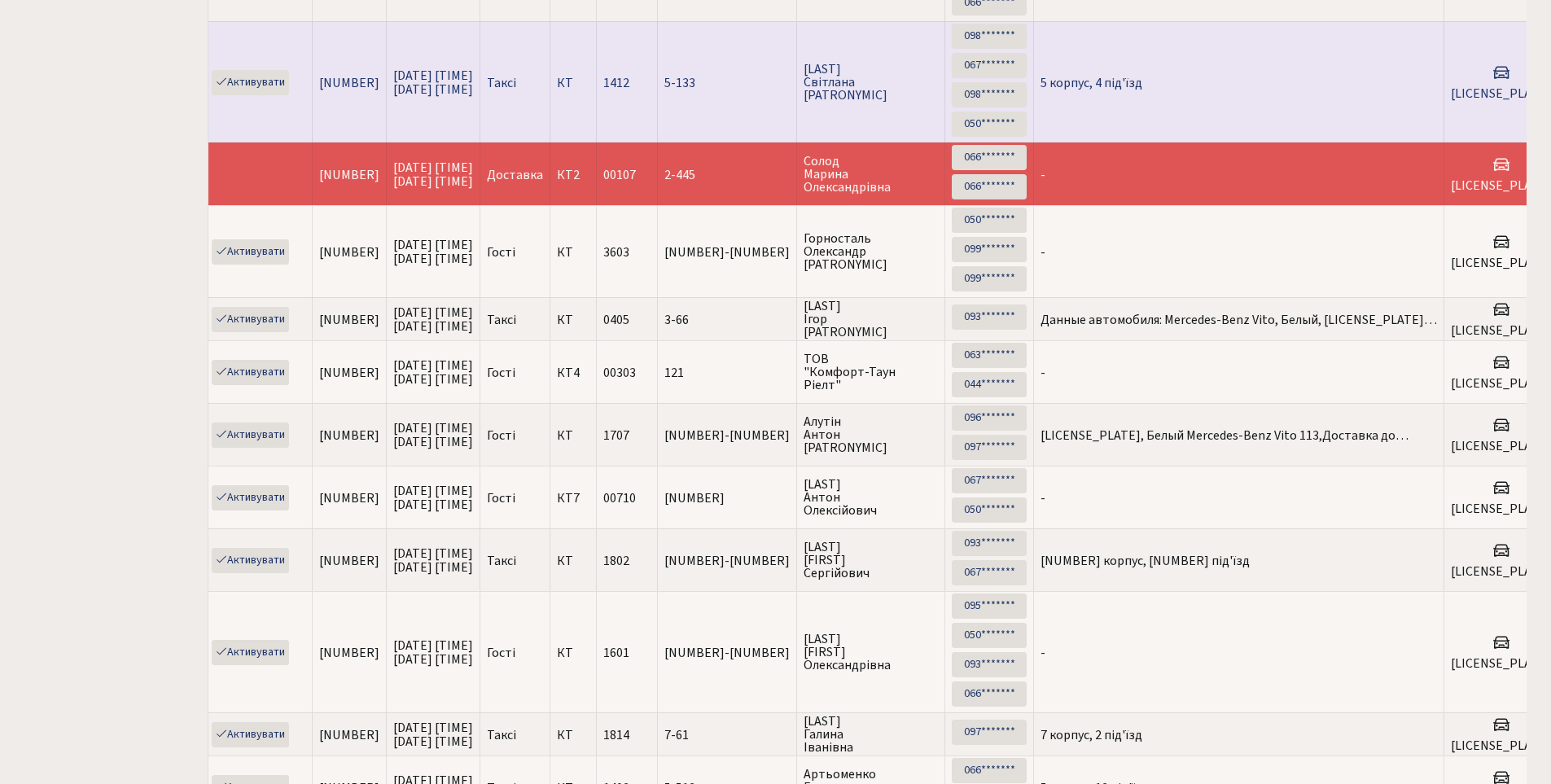 scroll, scrollTop: 896, scrollLeft: 0, axis: vertical 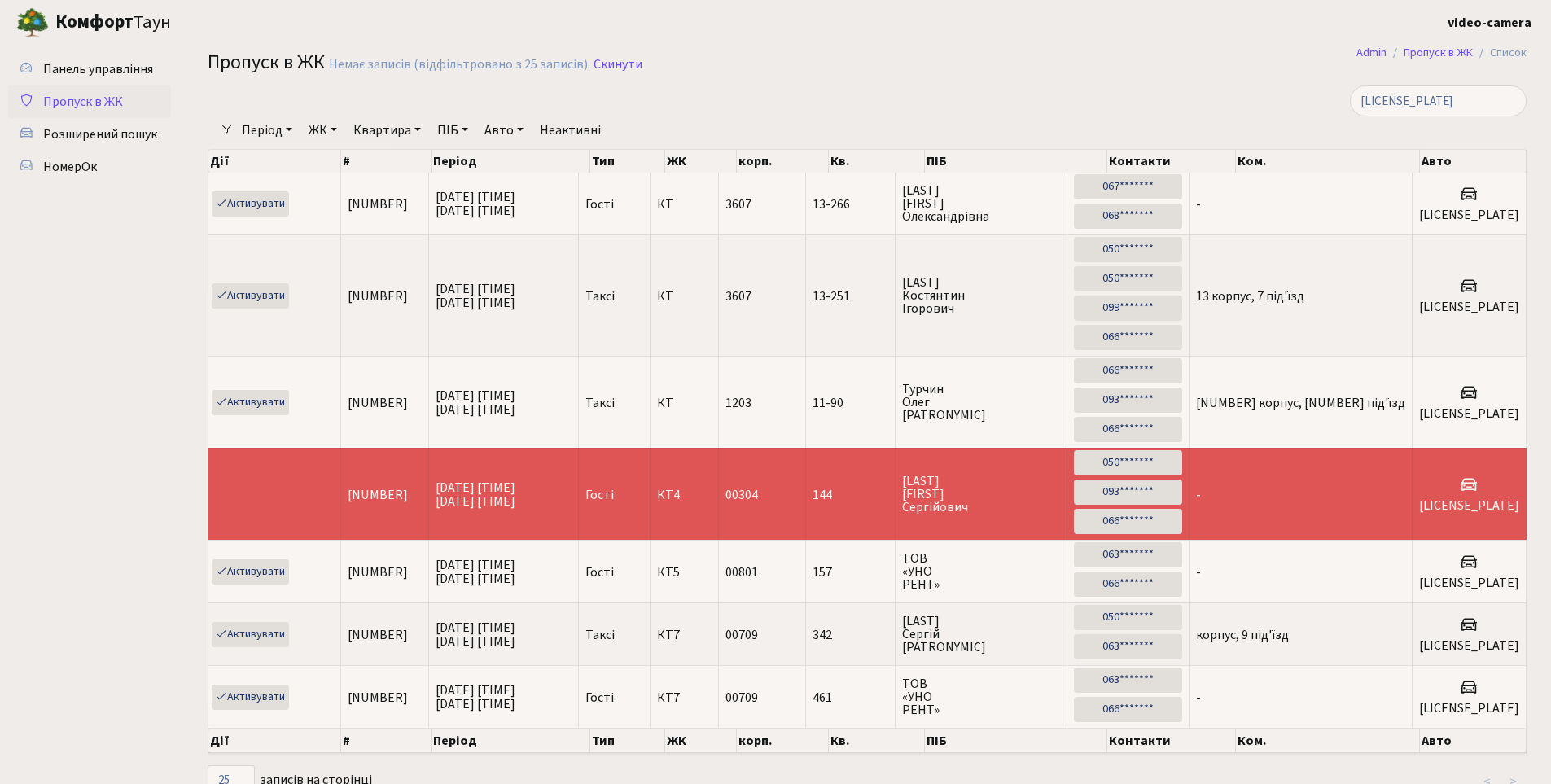click on "Admin
Пропуск в ЖК
Список
Пропуск в ЖК
Немає записів (відфільтровано з 25 записів). Скинути
аа0396
Фільтри
Період
01.08.2025 - 01.08.2025
ЖК
-
КТ, вул. Регенераторна, 4
КТ2, просп. Соборності, 17" at bounding box center (867, 421) 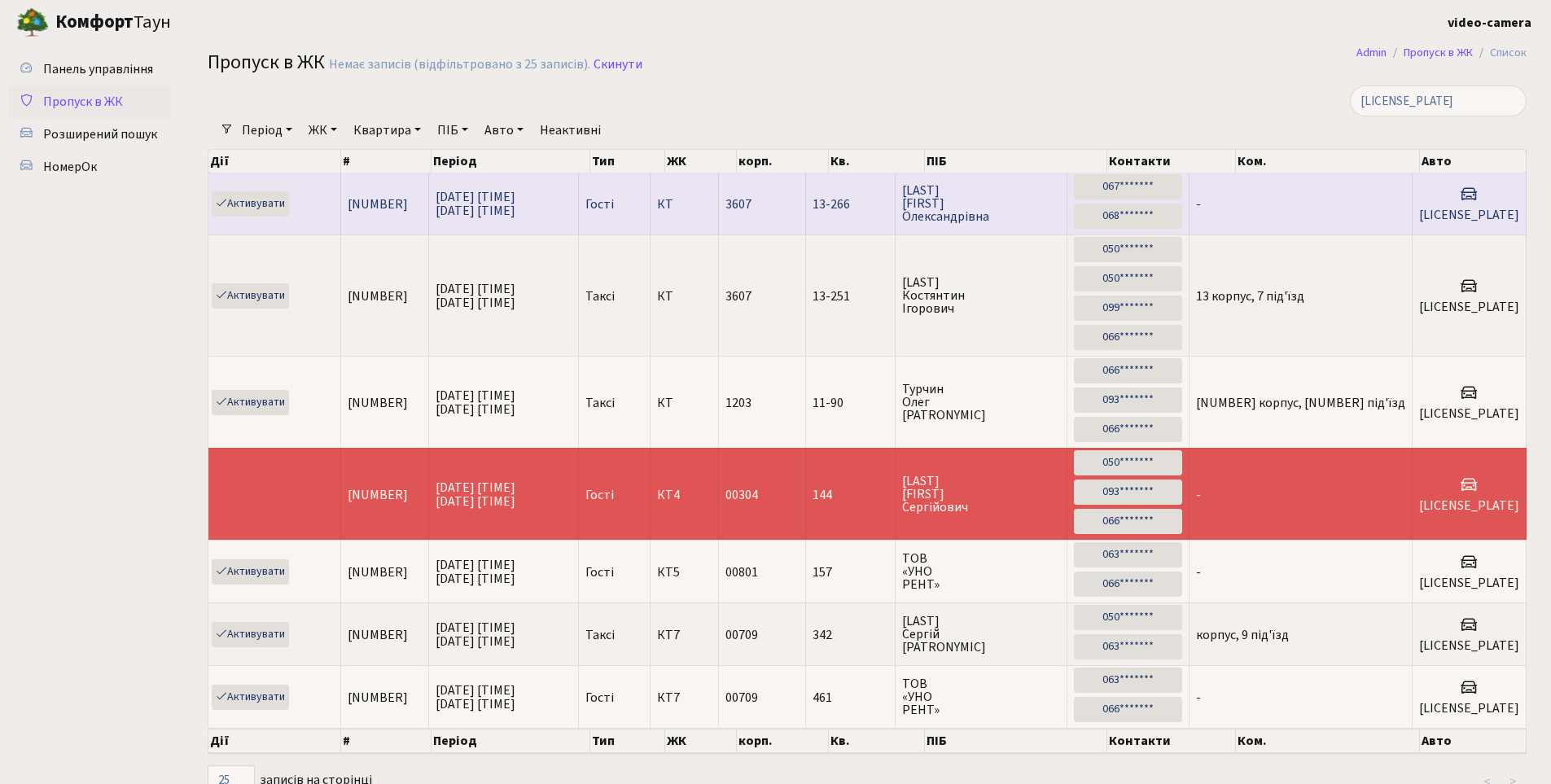 click on "-" at bounding box center [1301, 204] 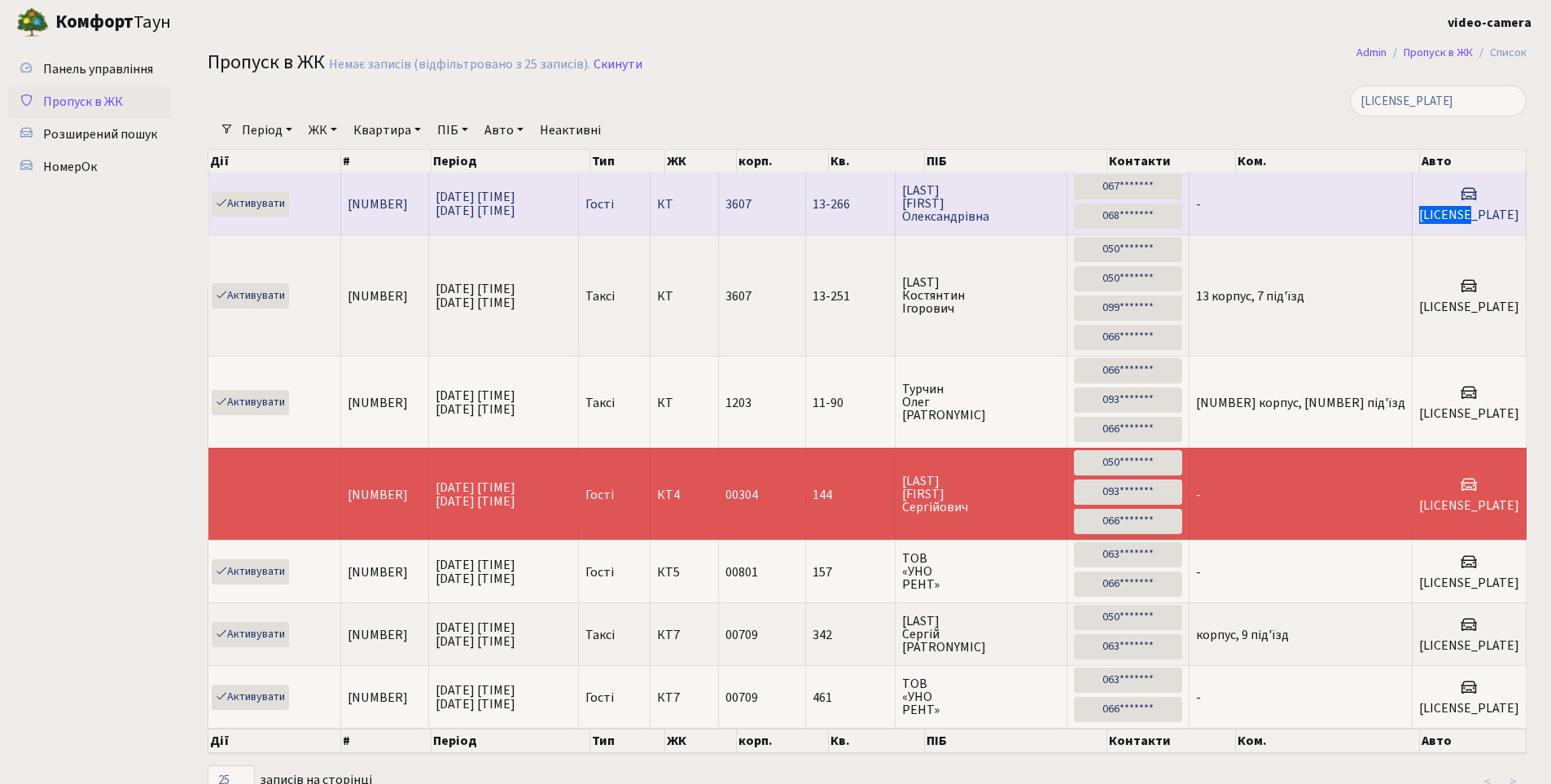 drag, startPoint x: 1447, startPoint y: 214, endPoint x: 1505, endPoint y: 213, distance: 58.00862 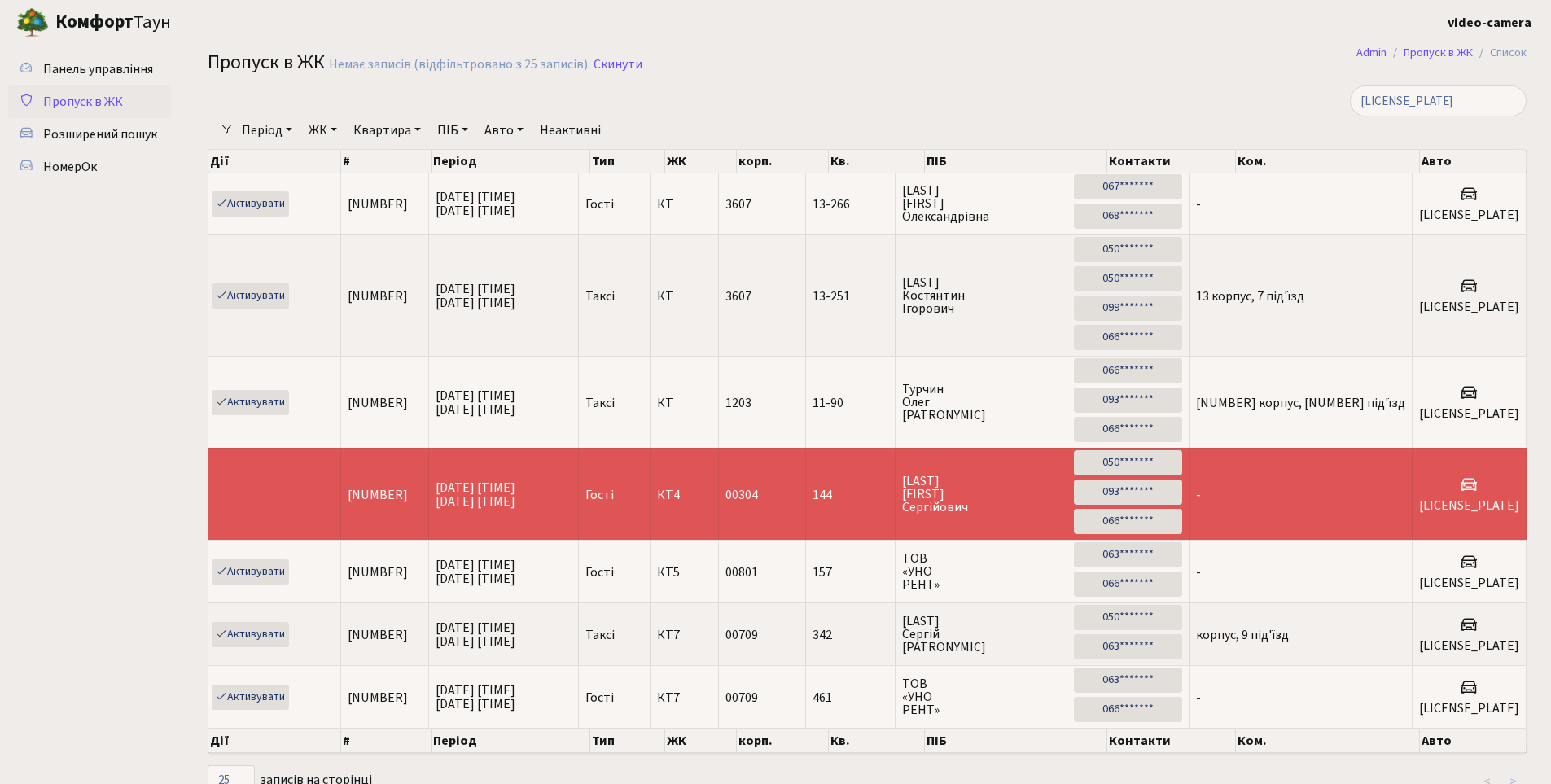 click at bounding box center [643, 101] 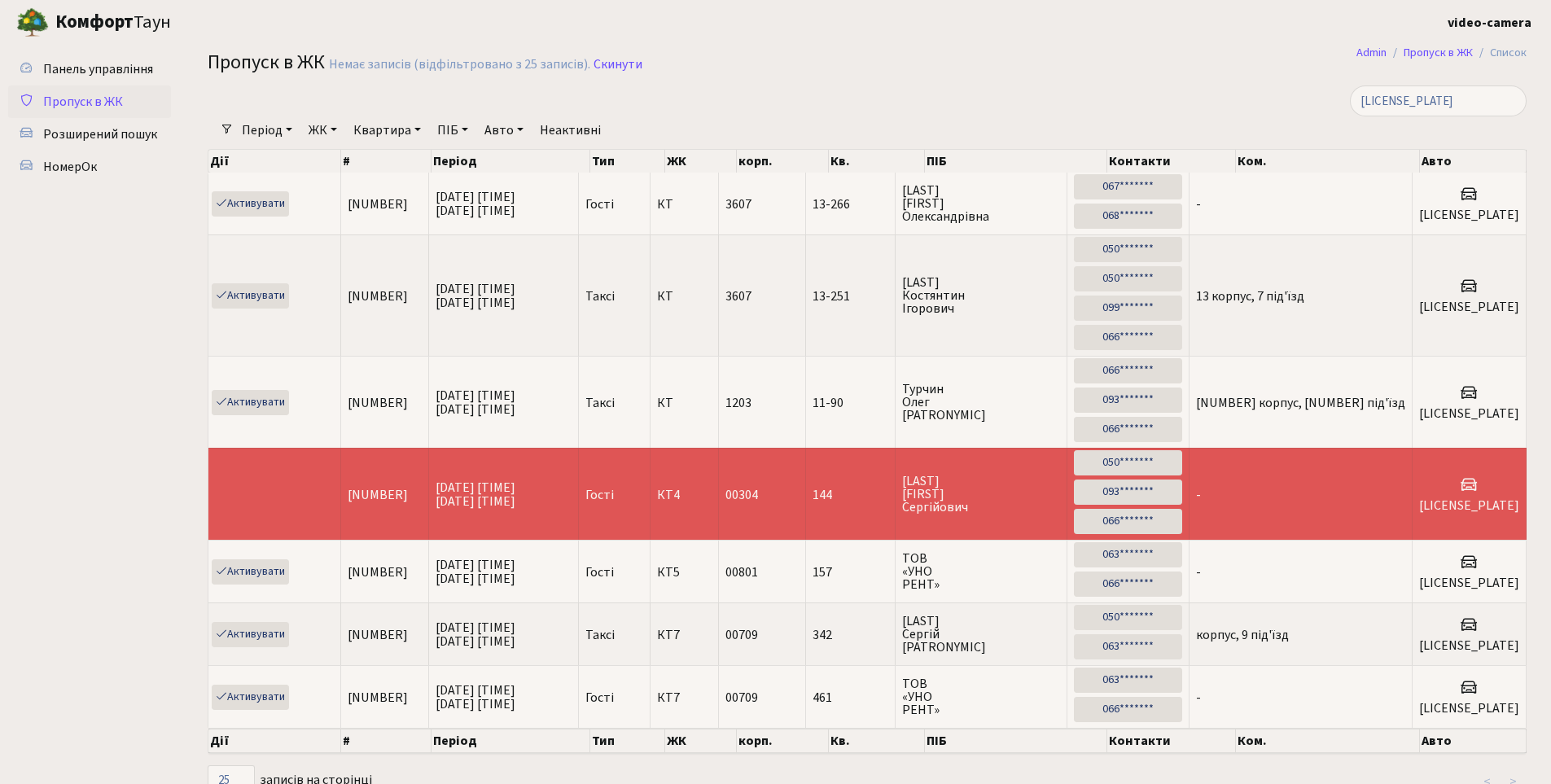 click on "Пропуск в ЖК
Немає записів (відфільтровано з 25 записів). Скинути" at bounding box center (867, 65) 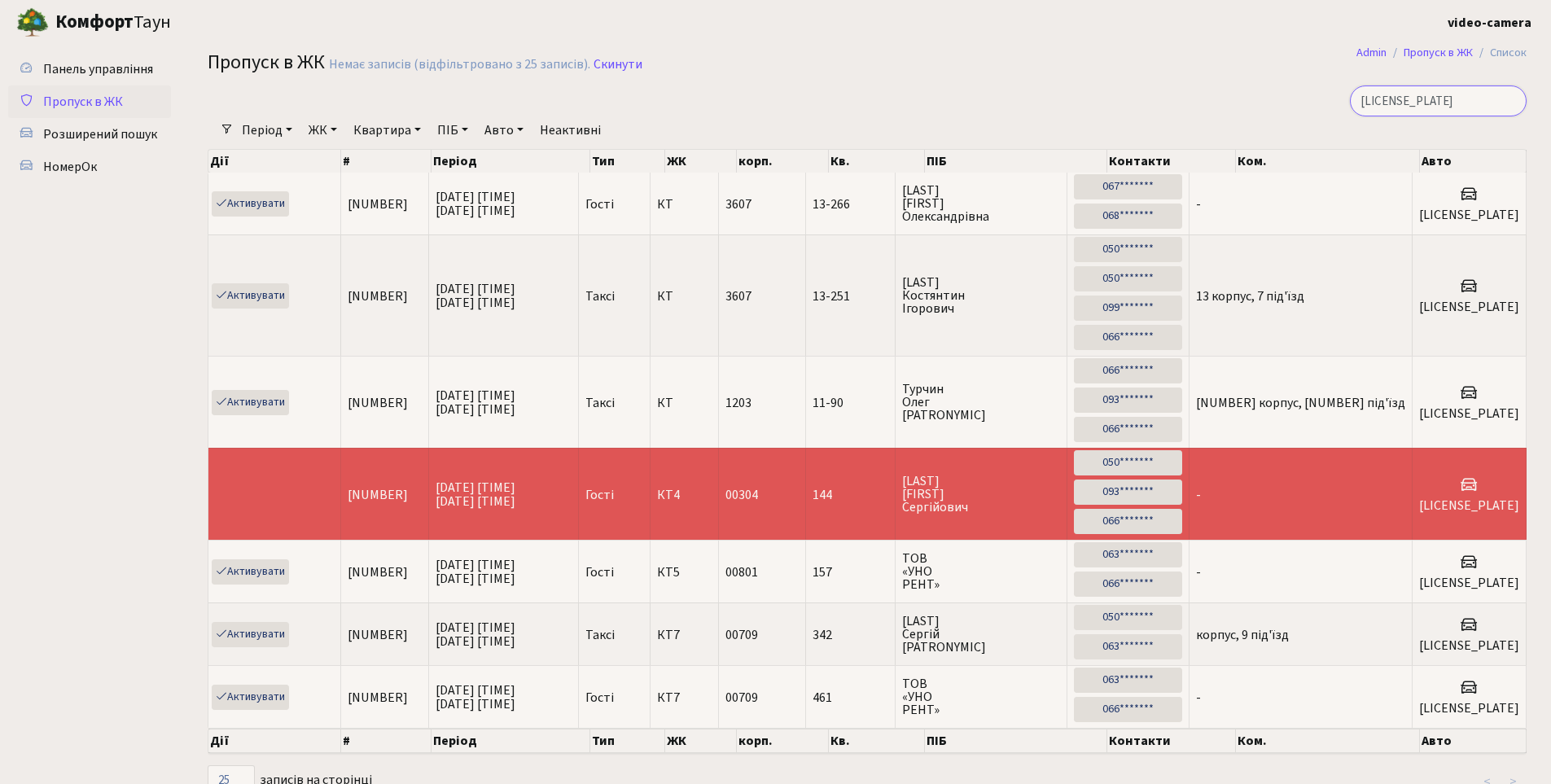 drag, startPoint x: 1392, startPoint y: 102, endPoint x: 1317, endPoint y: 109, distance: 75.32596 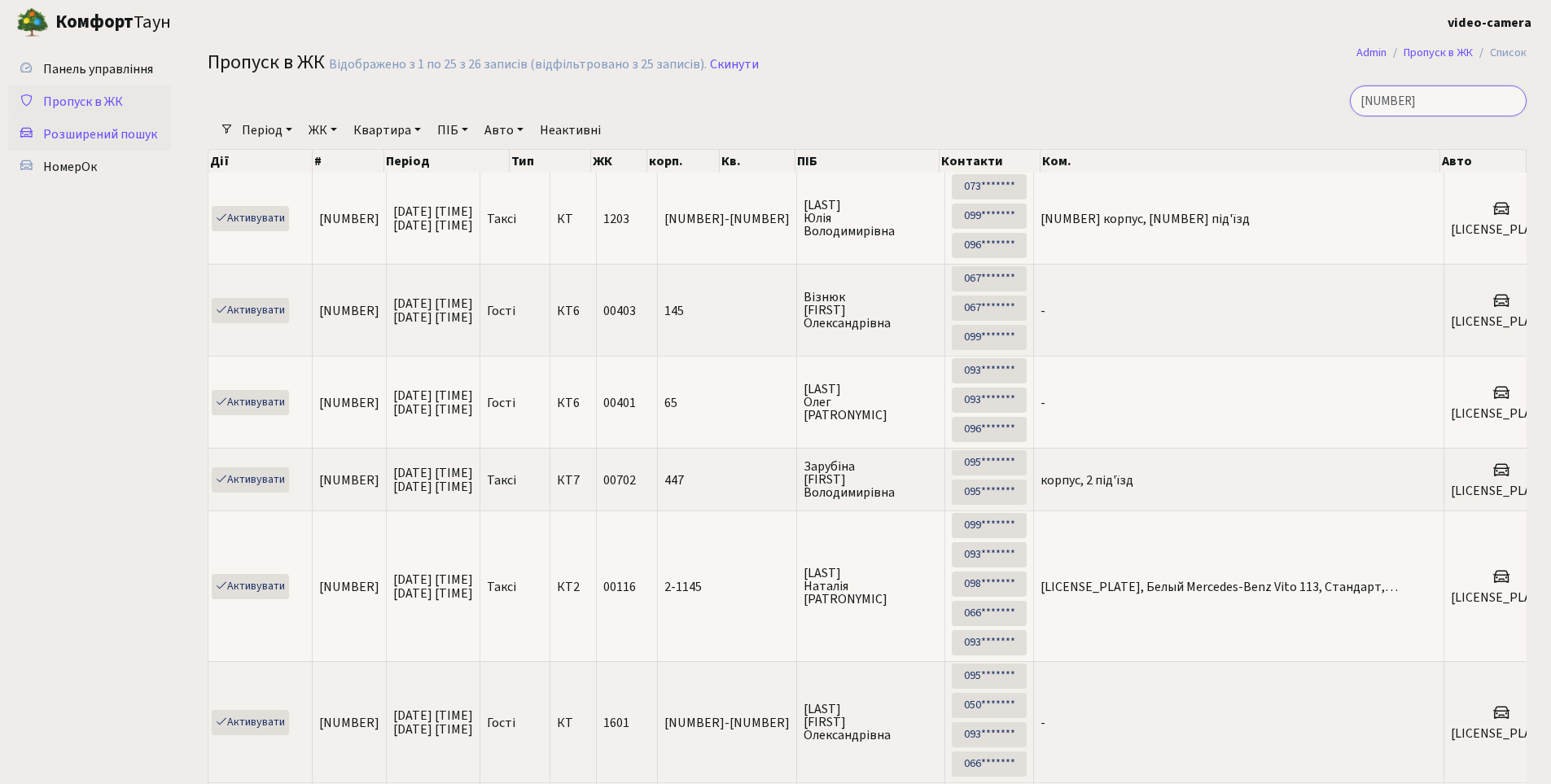type on "0396" 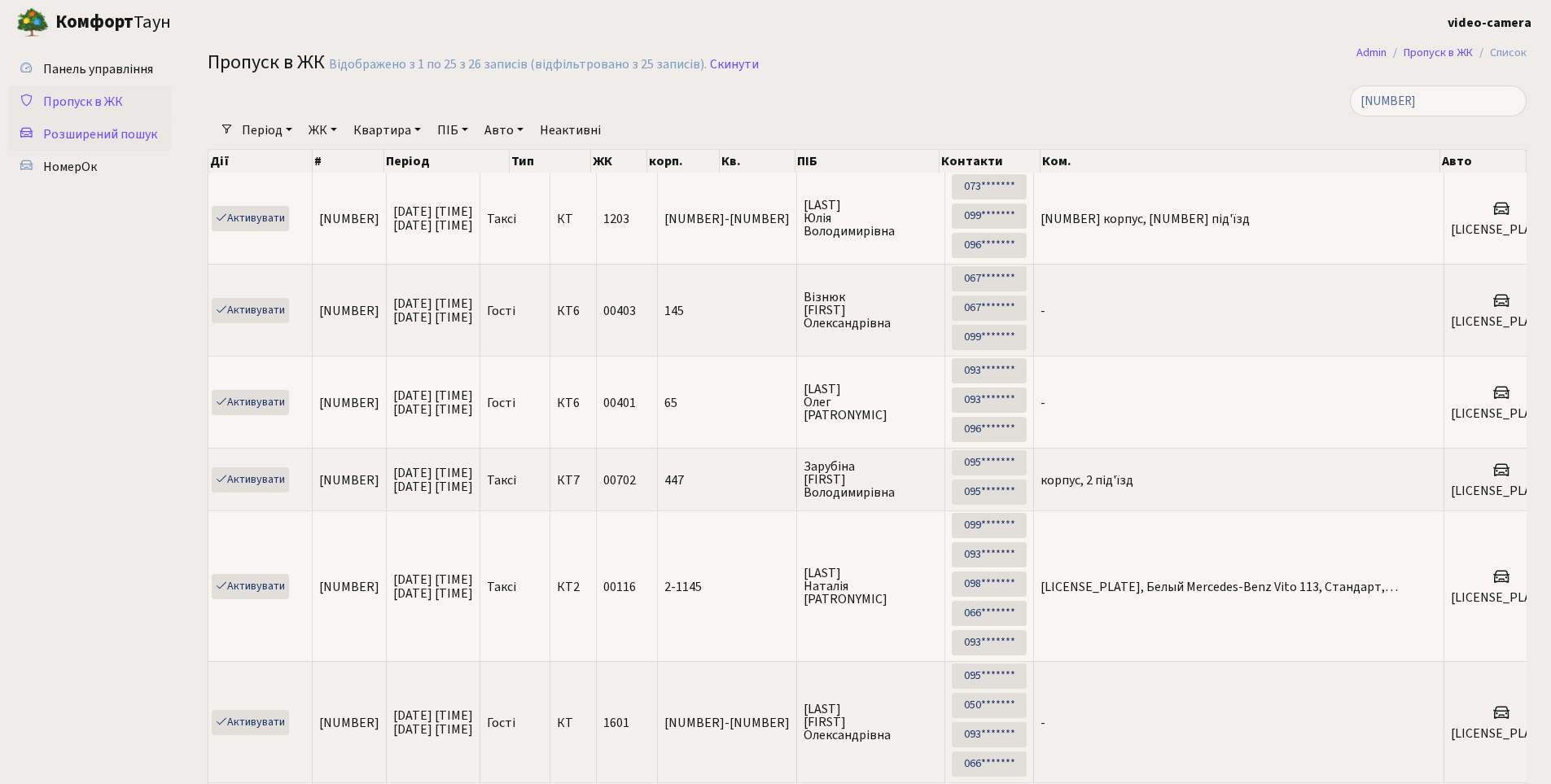click on "Розширений пошук" at bounding box center (100, 134) 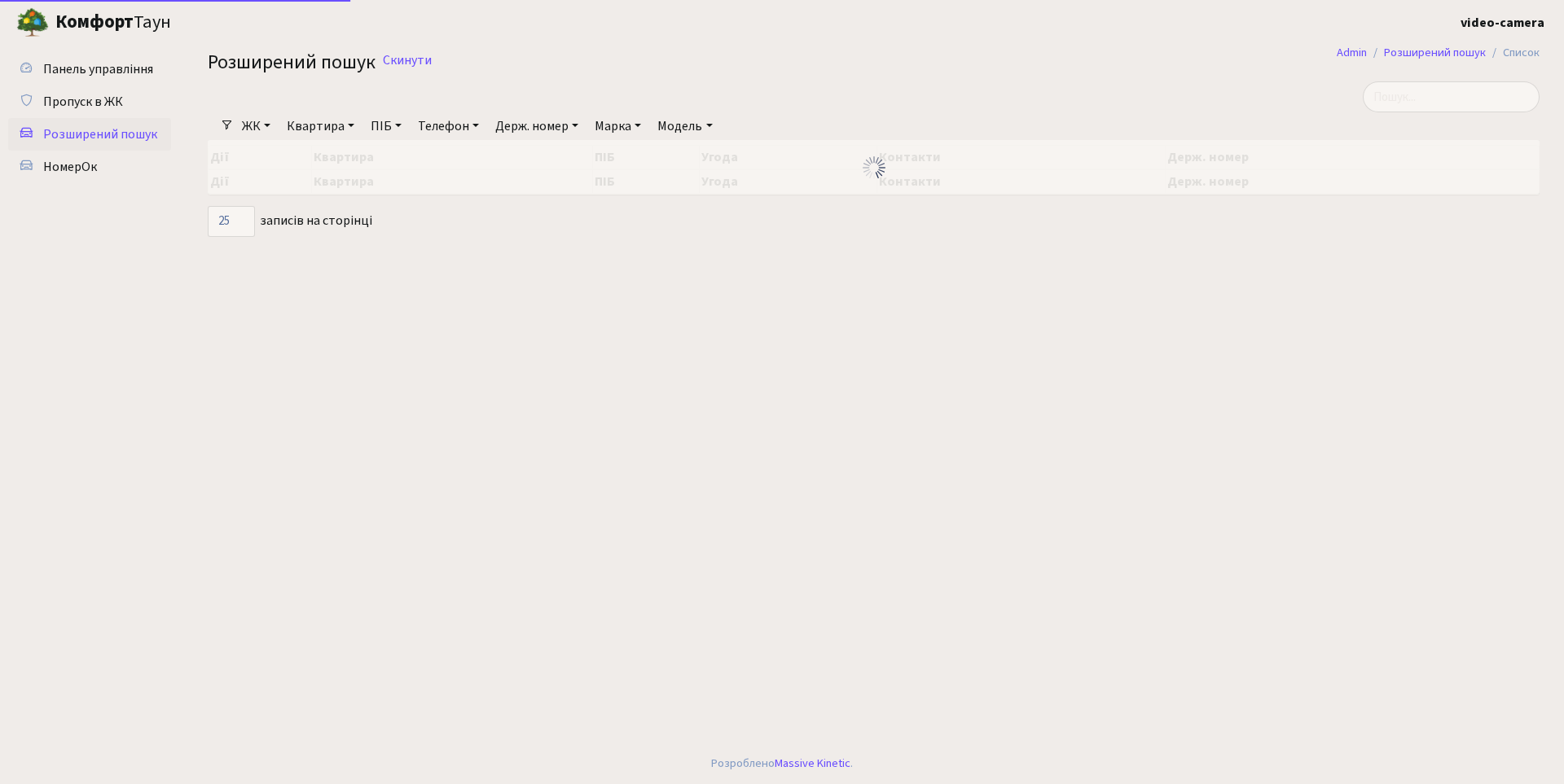 select on "25" 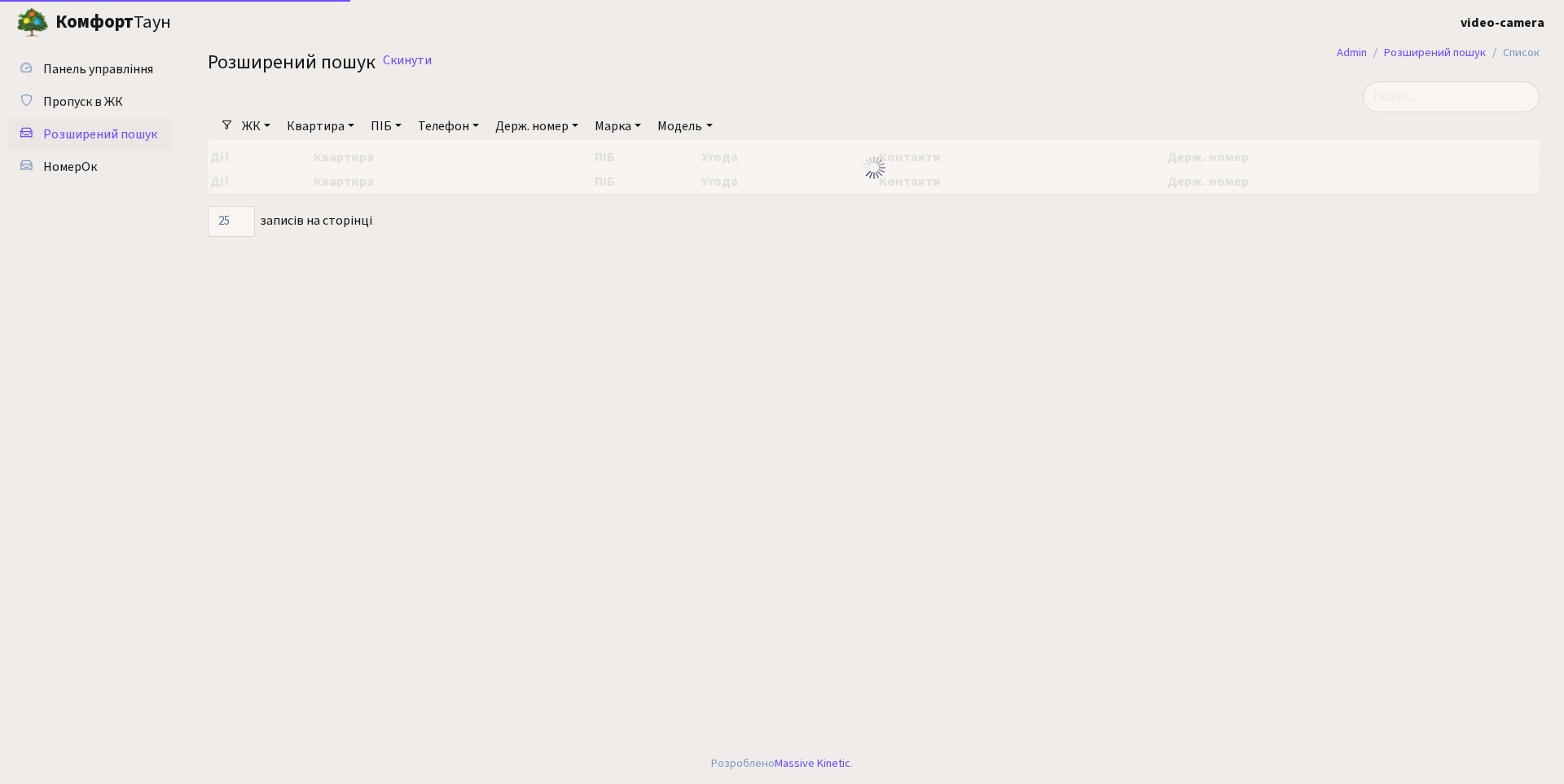 scroll, scrollTop: 0, scrollLeft: 0, axis: both 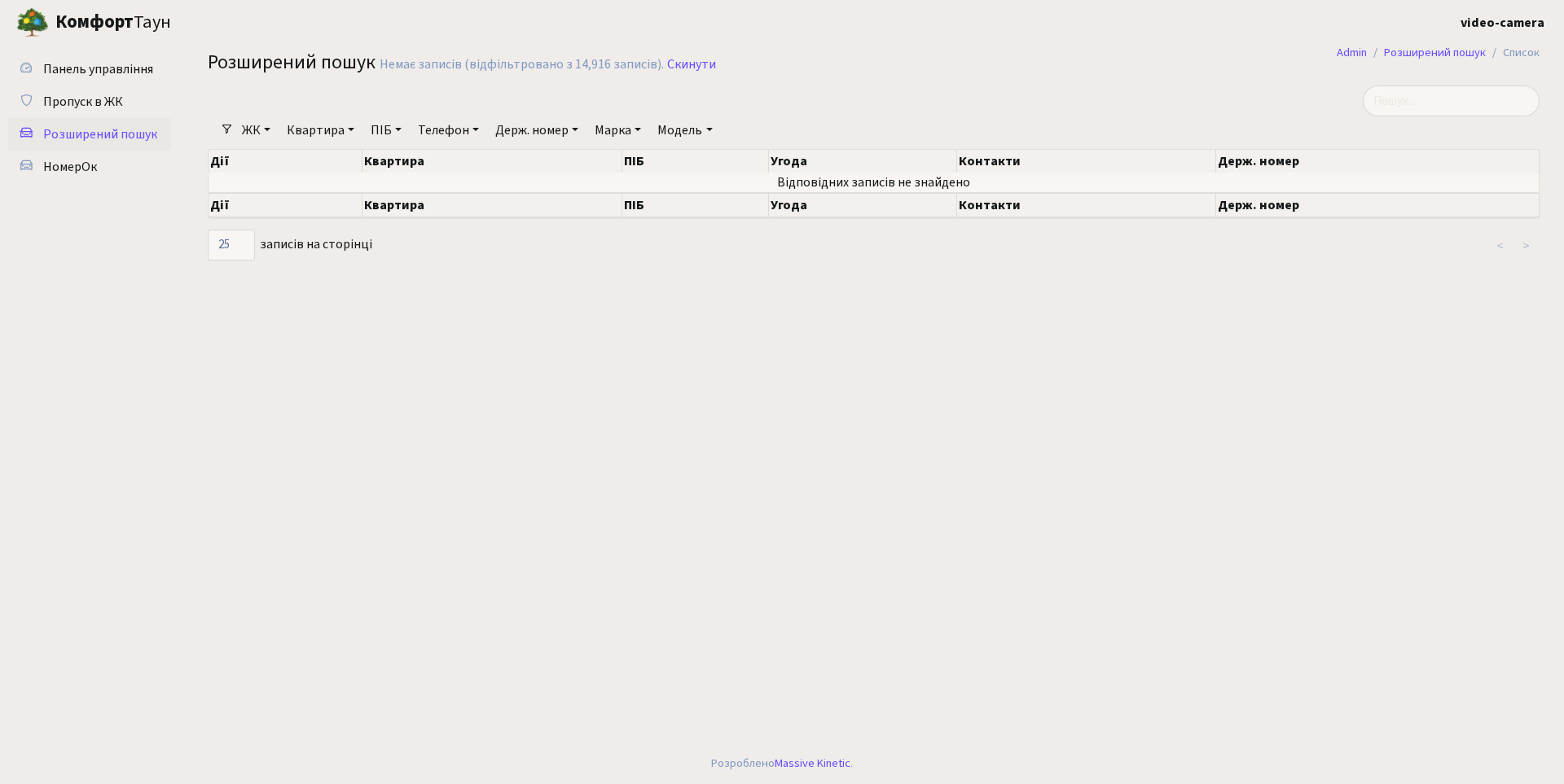 click on "Держ. номер" at bounding box center [537, 130] 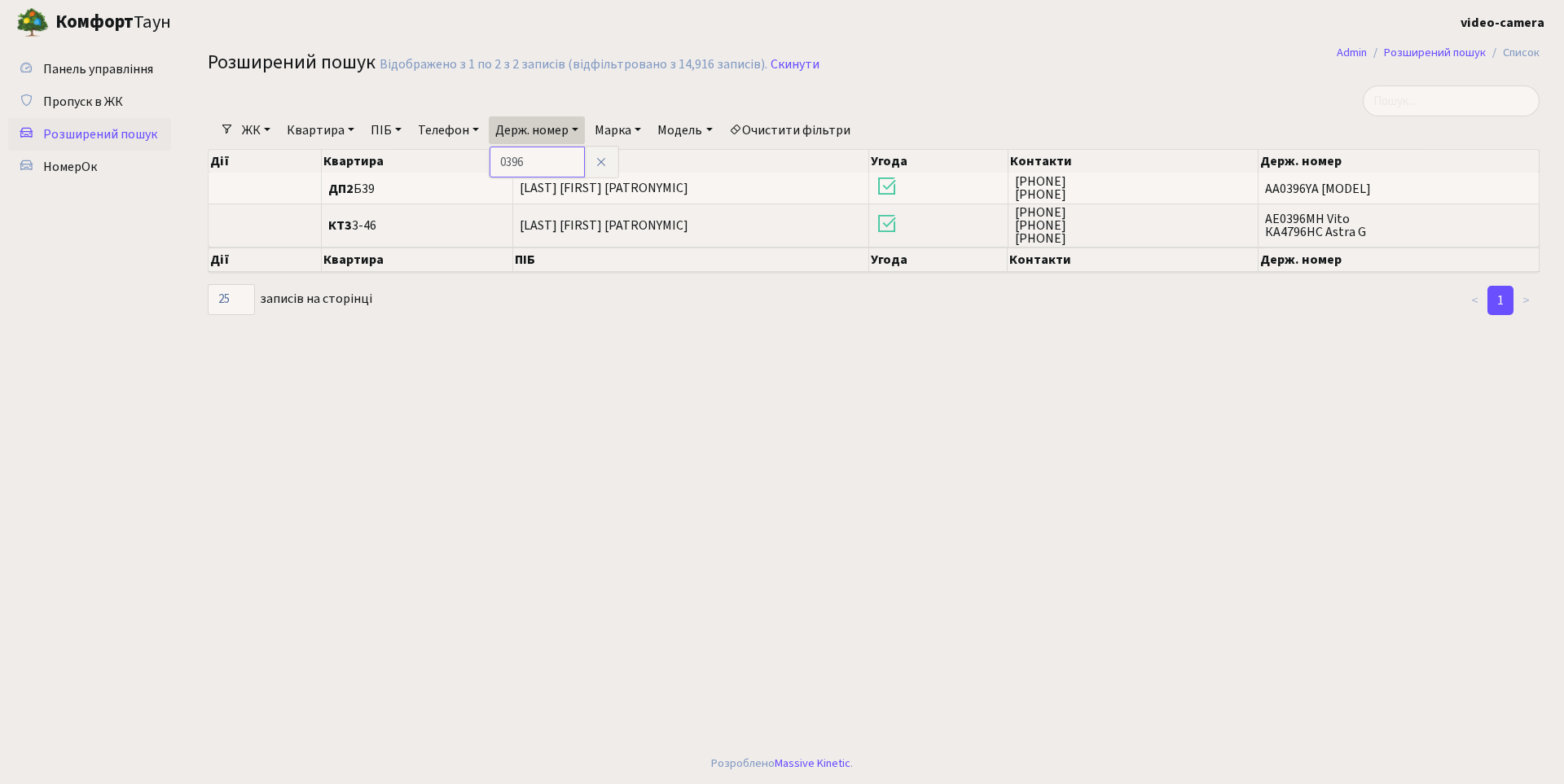 drag, startPoint x: 513, startPoint y: 159, endPoint x: 463, endPoint y: 164, distance: 50.249378 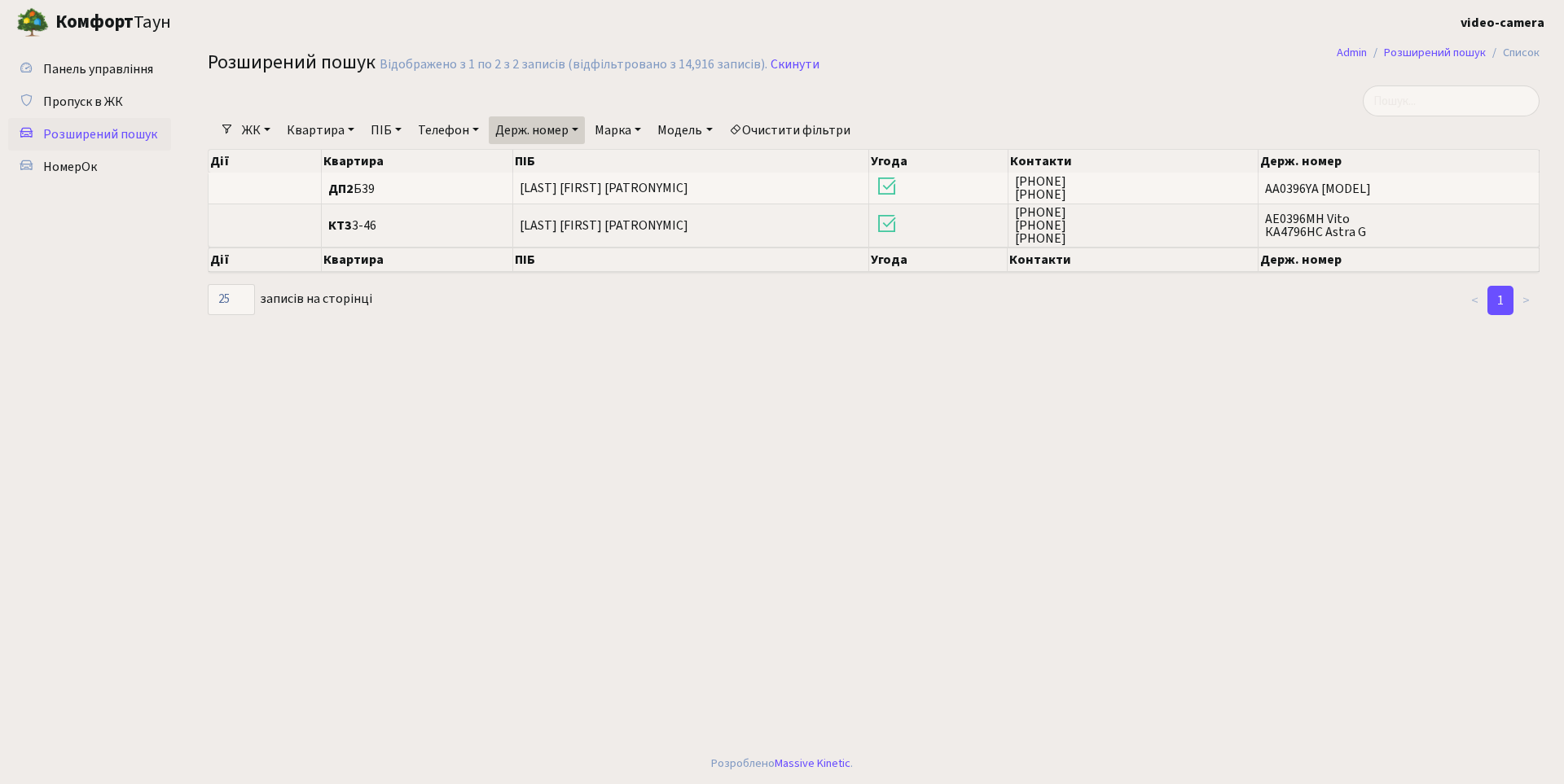 click on "Держ. номер" at bounding box center (537, 130) 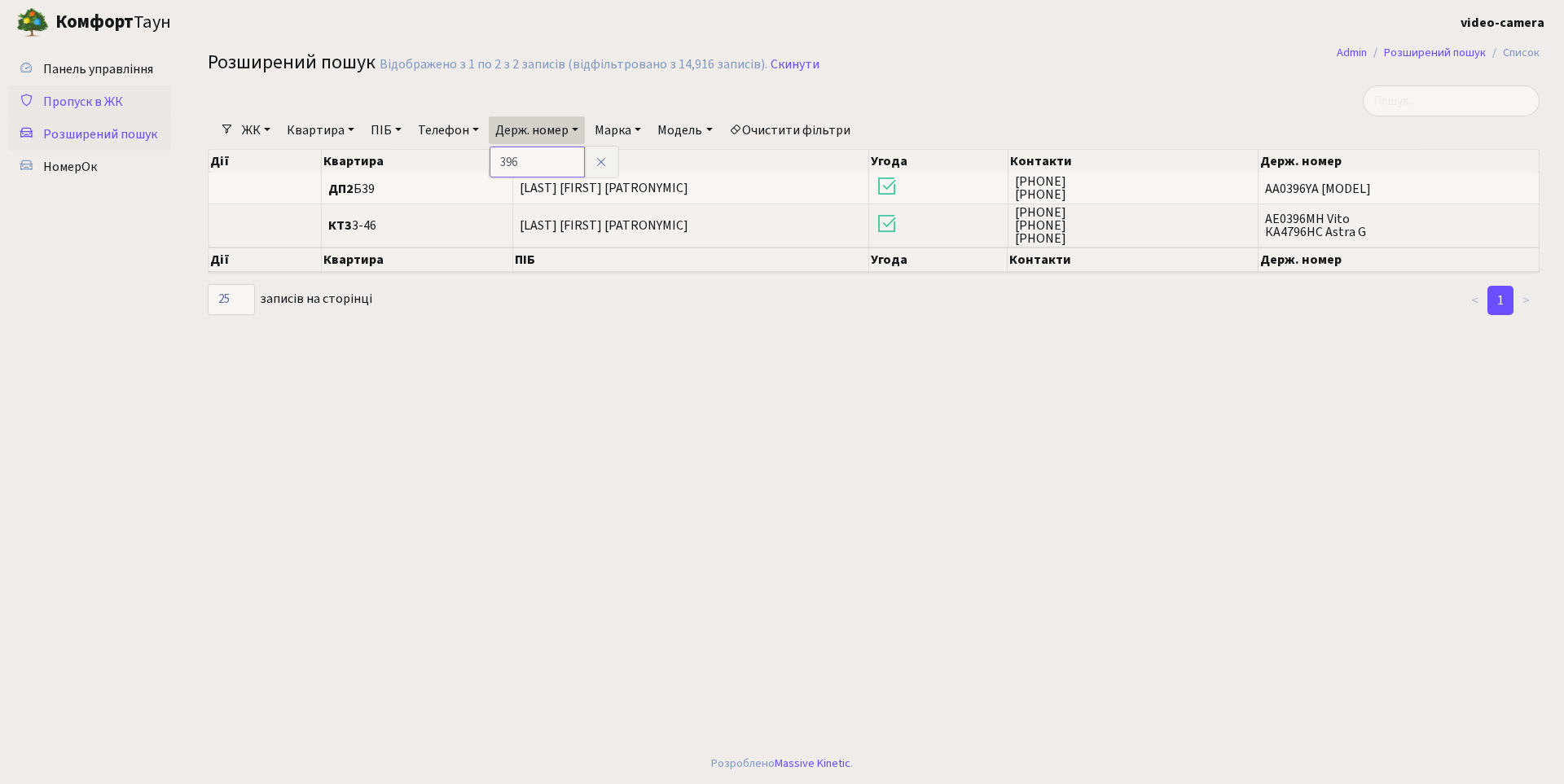 type on "396" 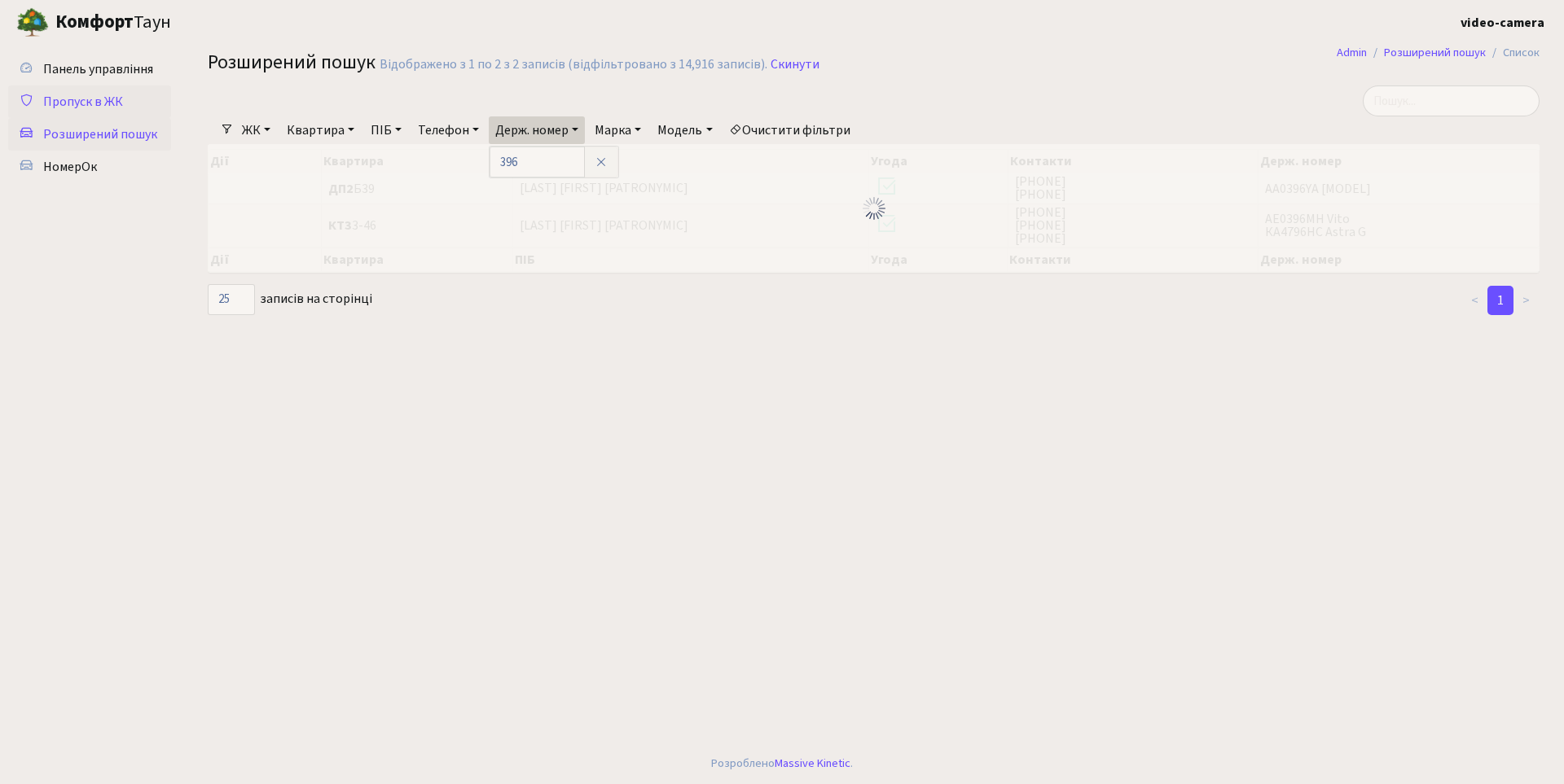 click on "Пропуск в ЖК" at bounding box center (83, 102) 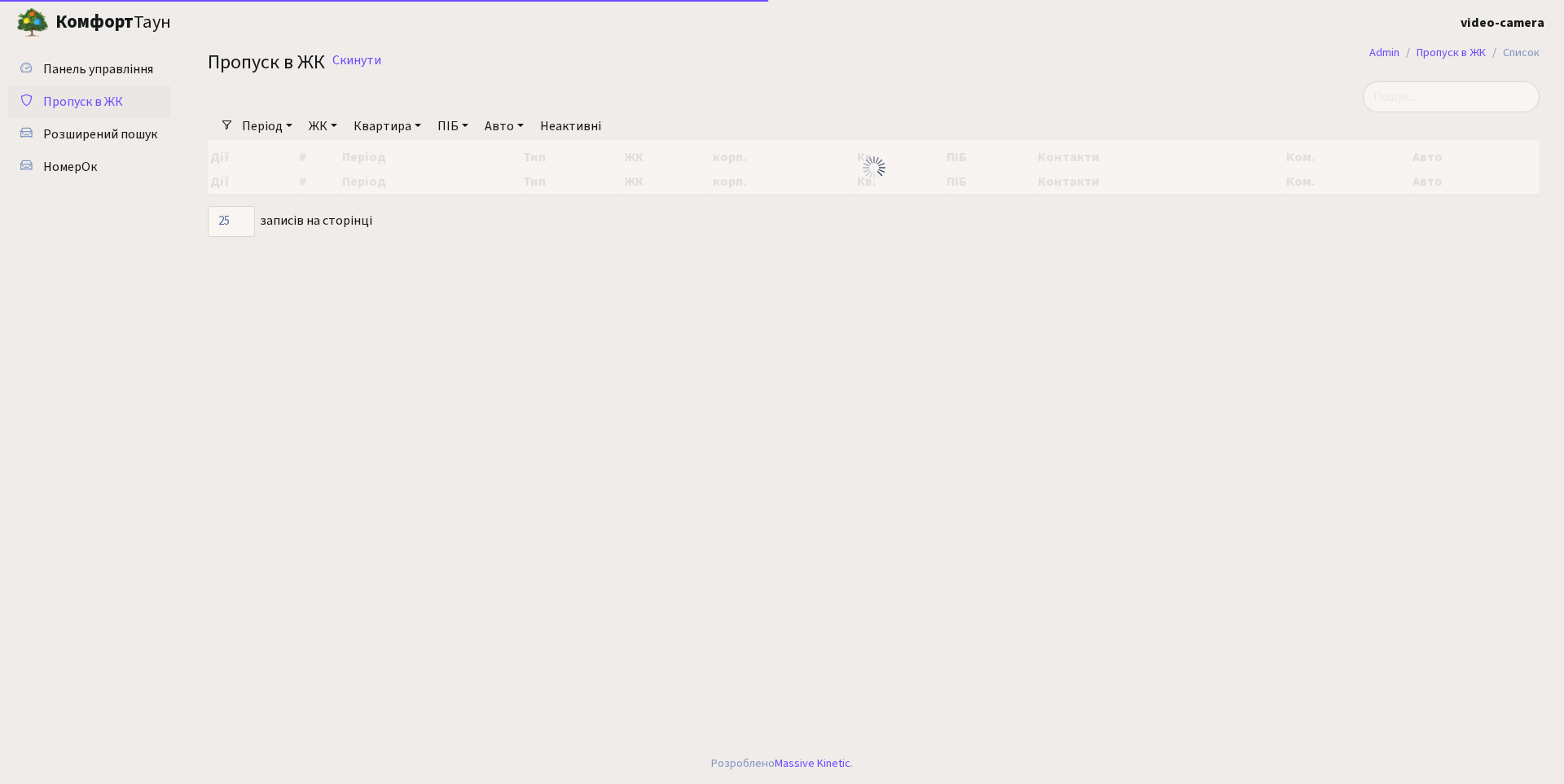 select on "25" 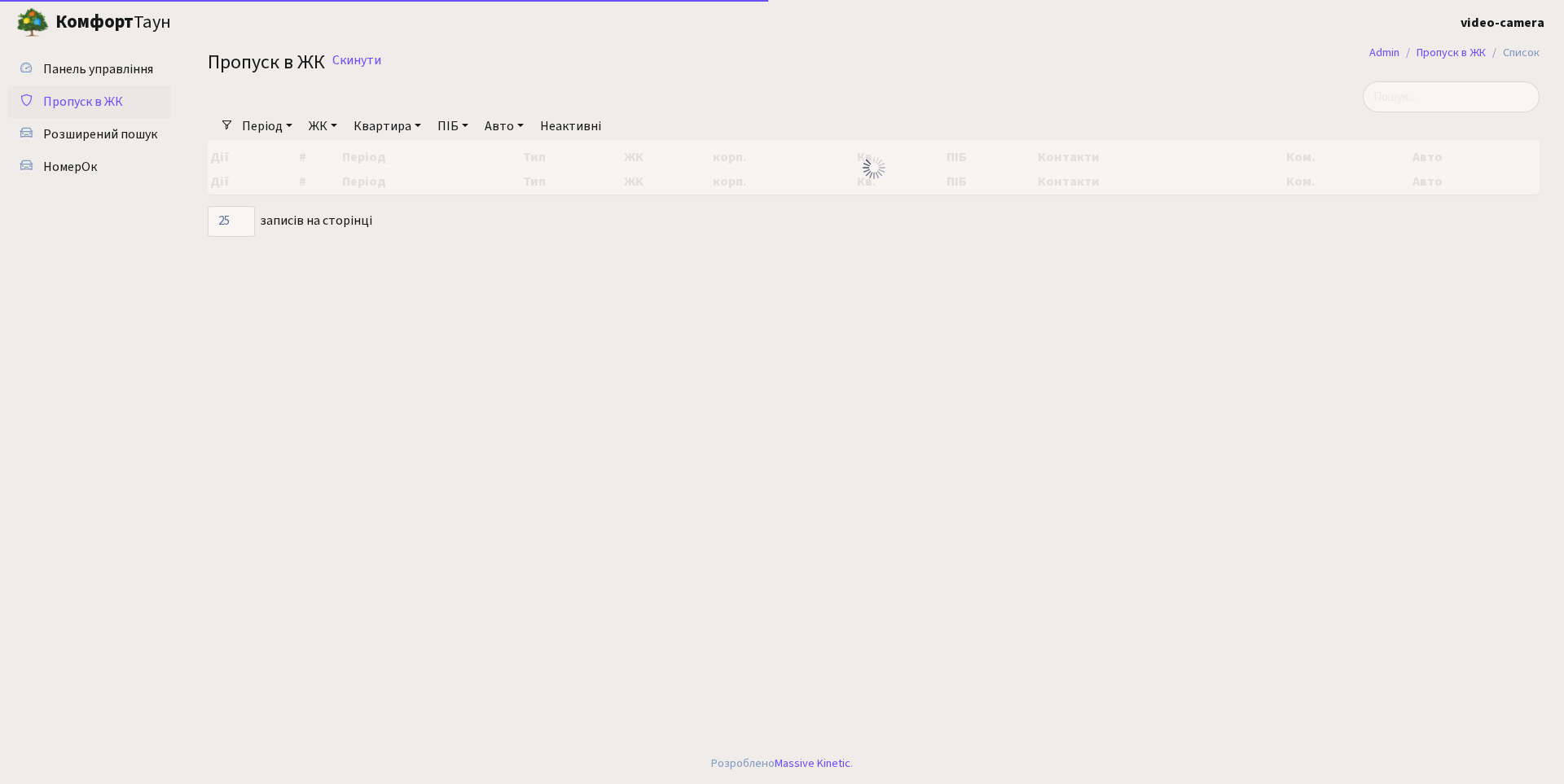 scroll, scrollTop: 0, scrollLeft: 0, axis: both 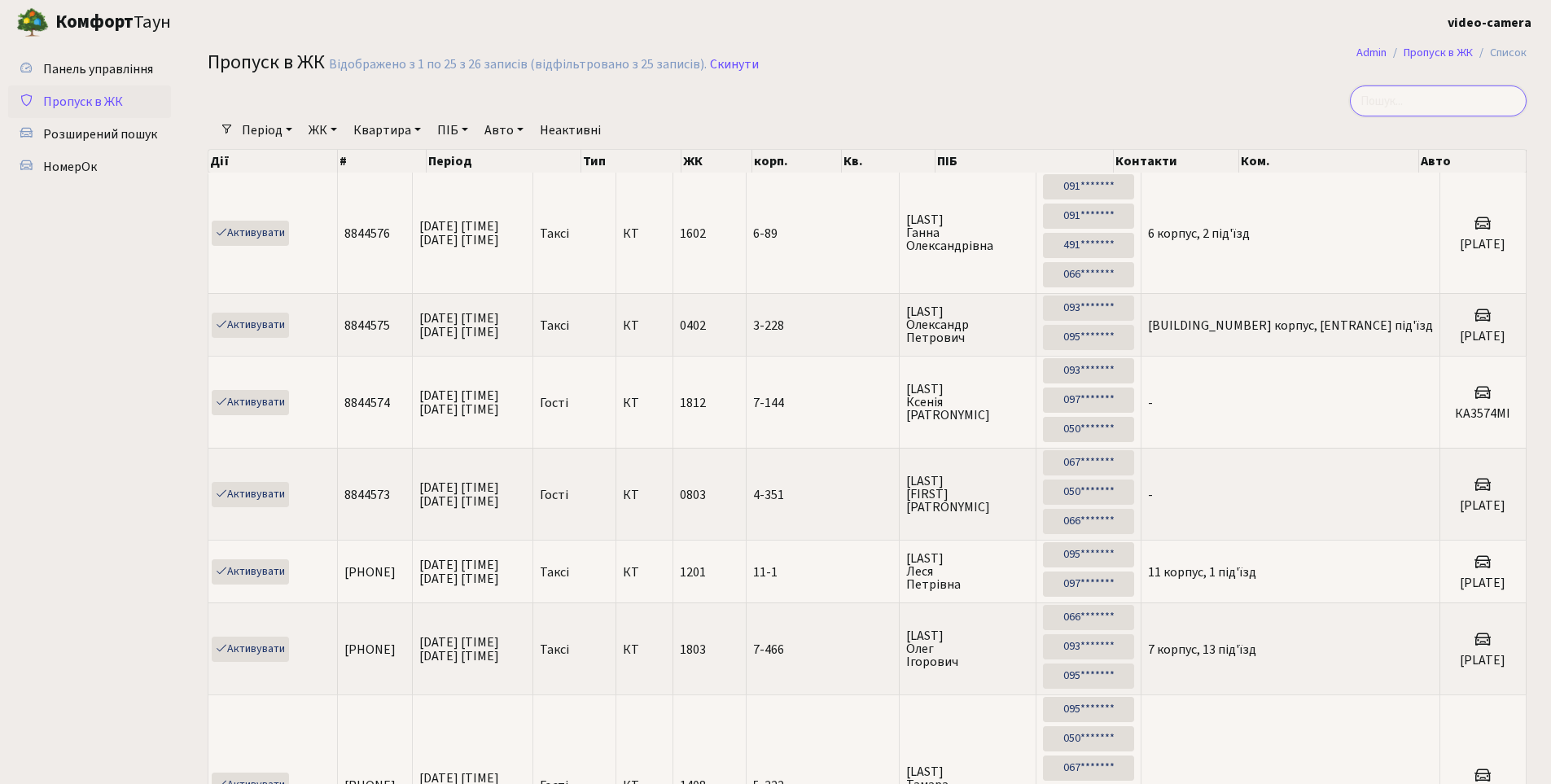 click at bounding box center [1438, 101] 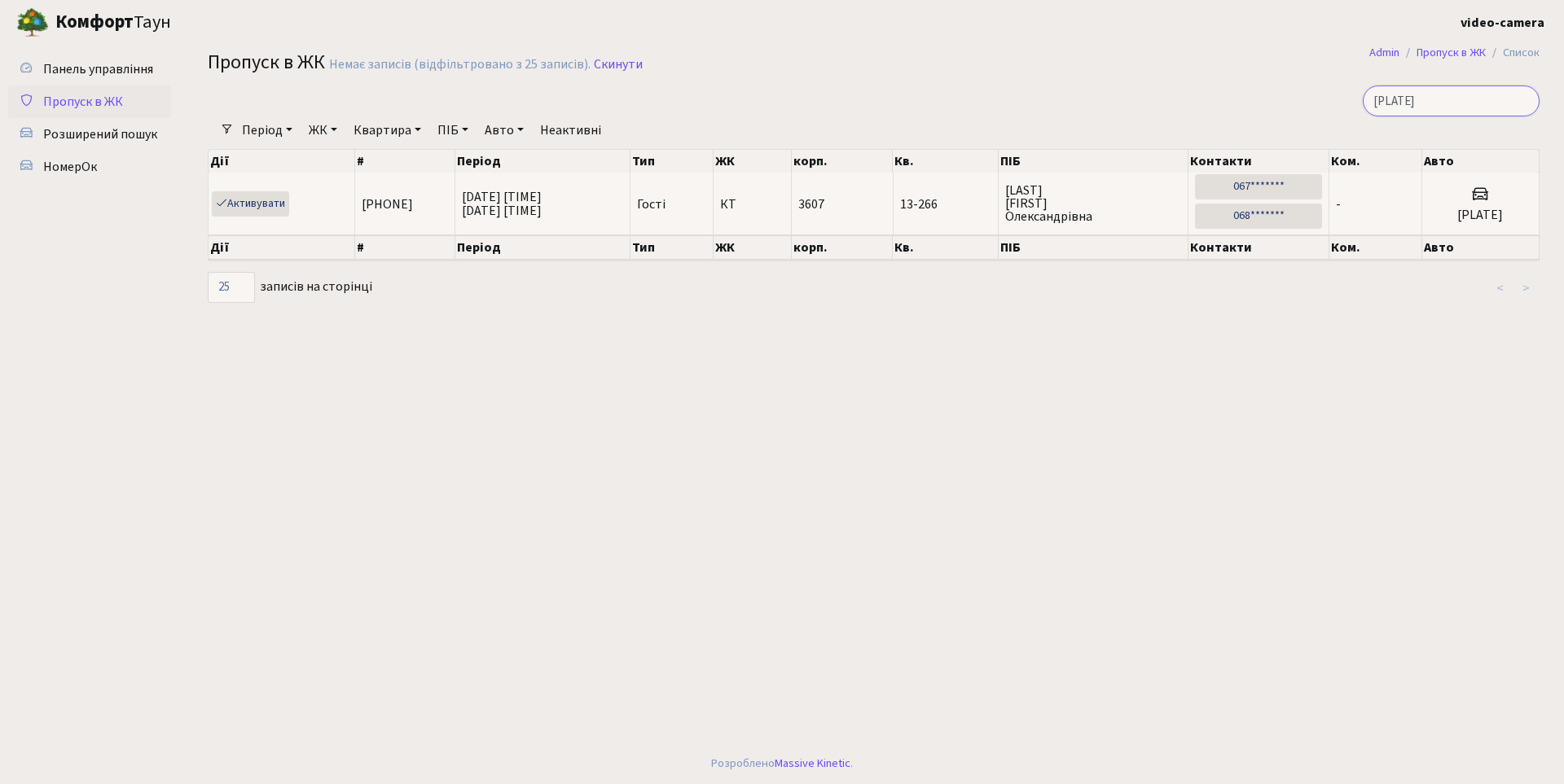 type on "АА0396АН" 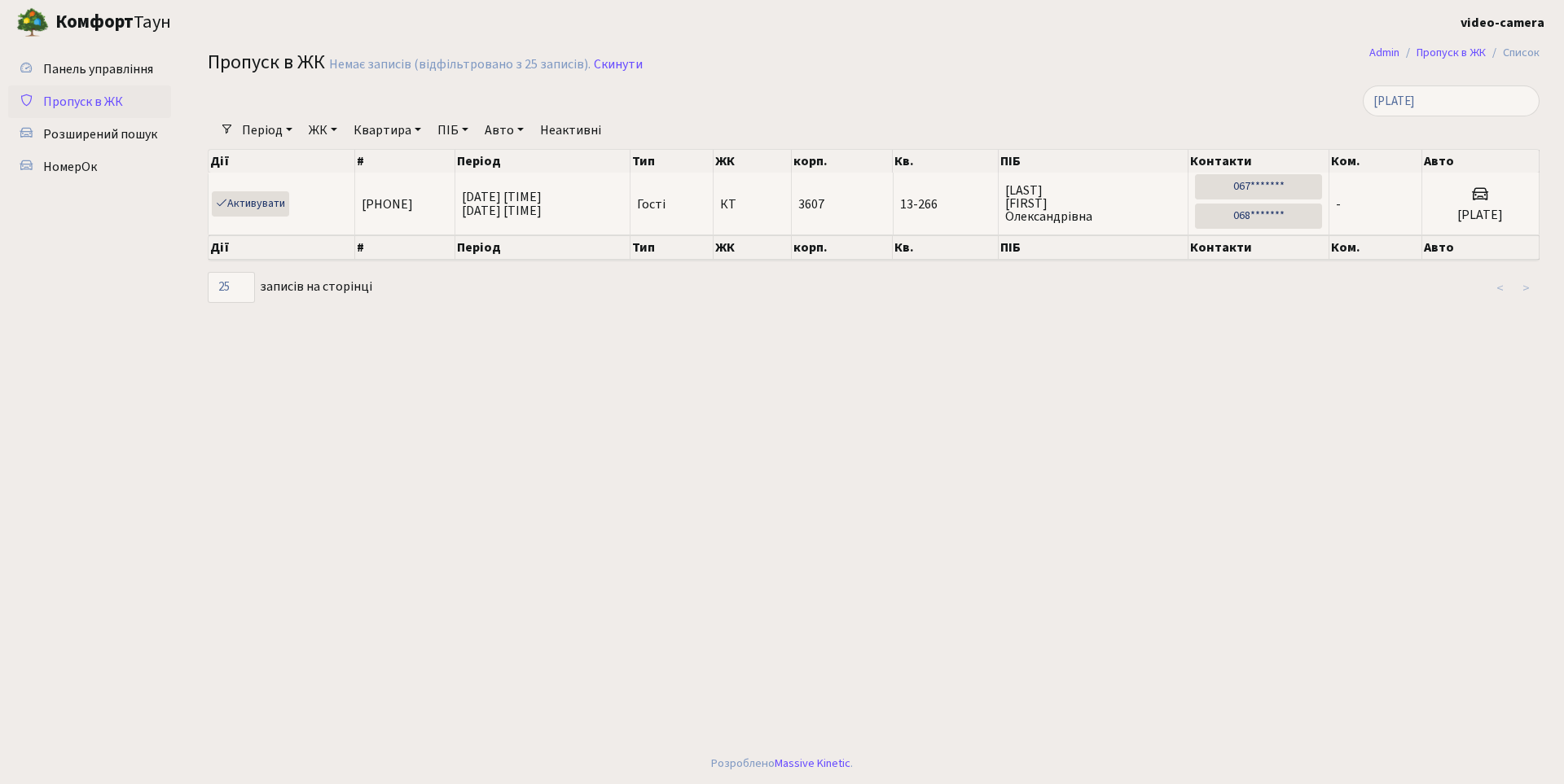 click on "Admin
Пропуск в ЖК
Список
Пропуск в ЖК
Немає записів (відфільтровано з 25 записів). Скинути
АА0396АН
Фільтри
Період
01.08.2025 - 01.08.2025
ЖК
-
КТ, вул. Регенераторна, 4
КТ2, просп. Соборності, 17" at bounding box center [873, 394] 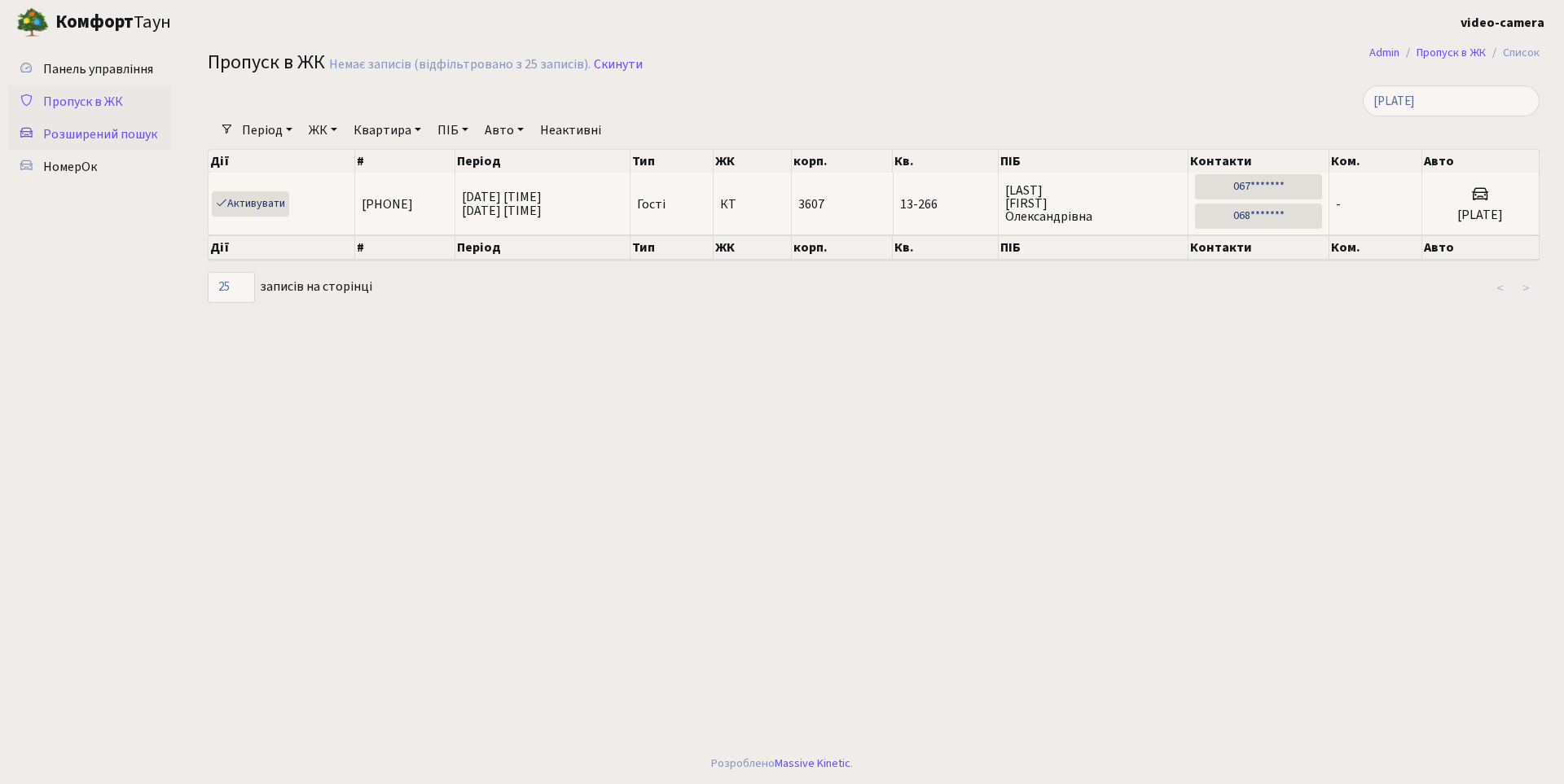 click on "Розширений пошук" at bounding box center [100, 134] 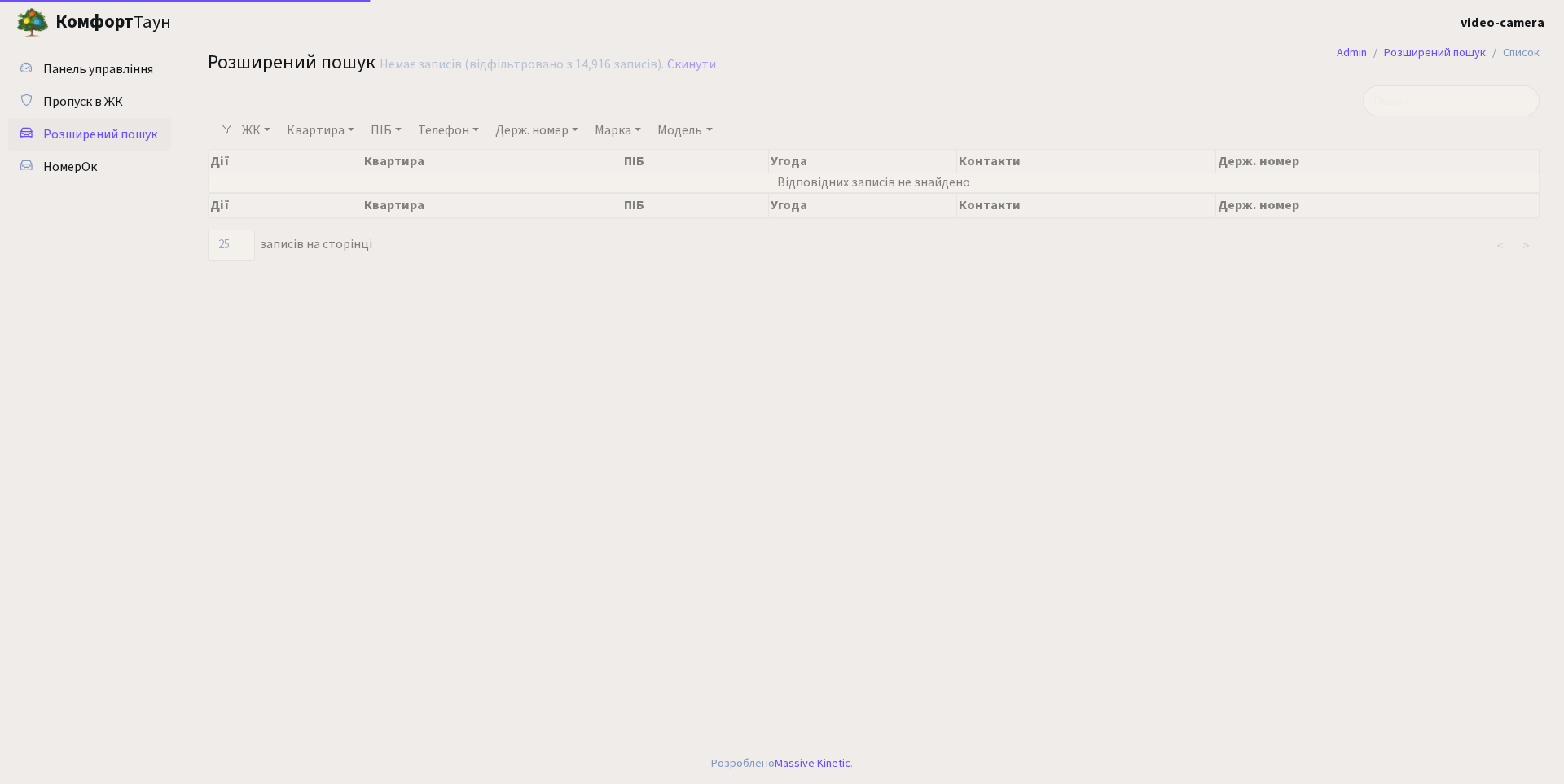 select on "25" 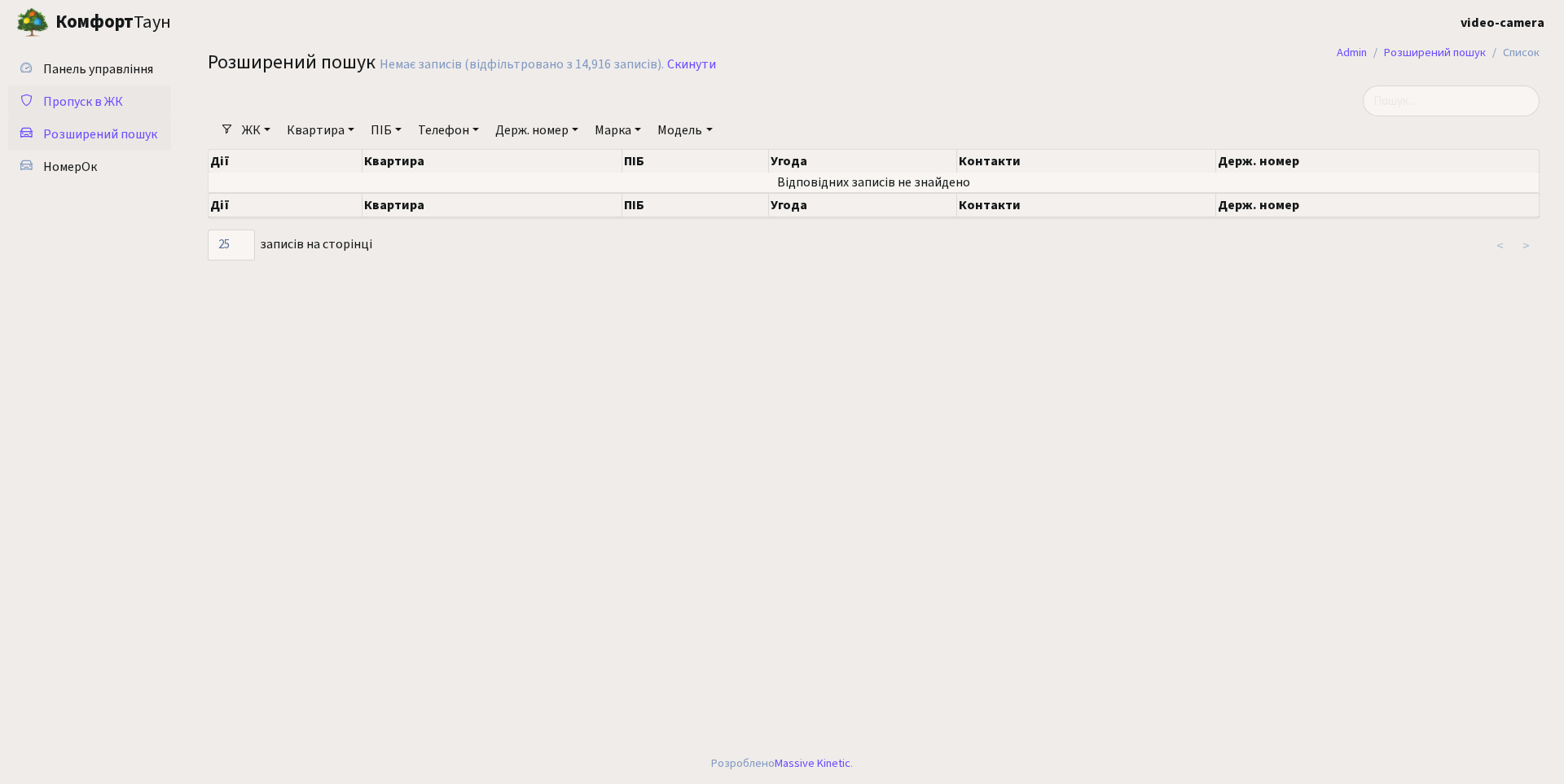 click on "Пропуск в ЖК" at bounding box center (83, 102) 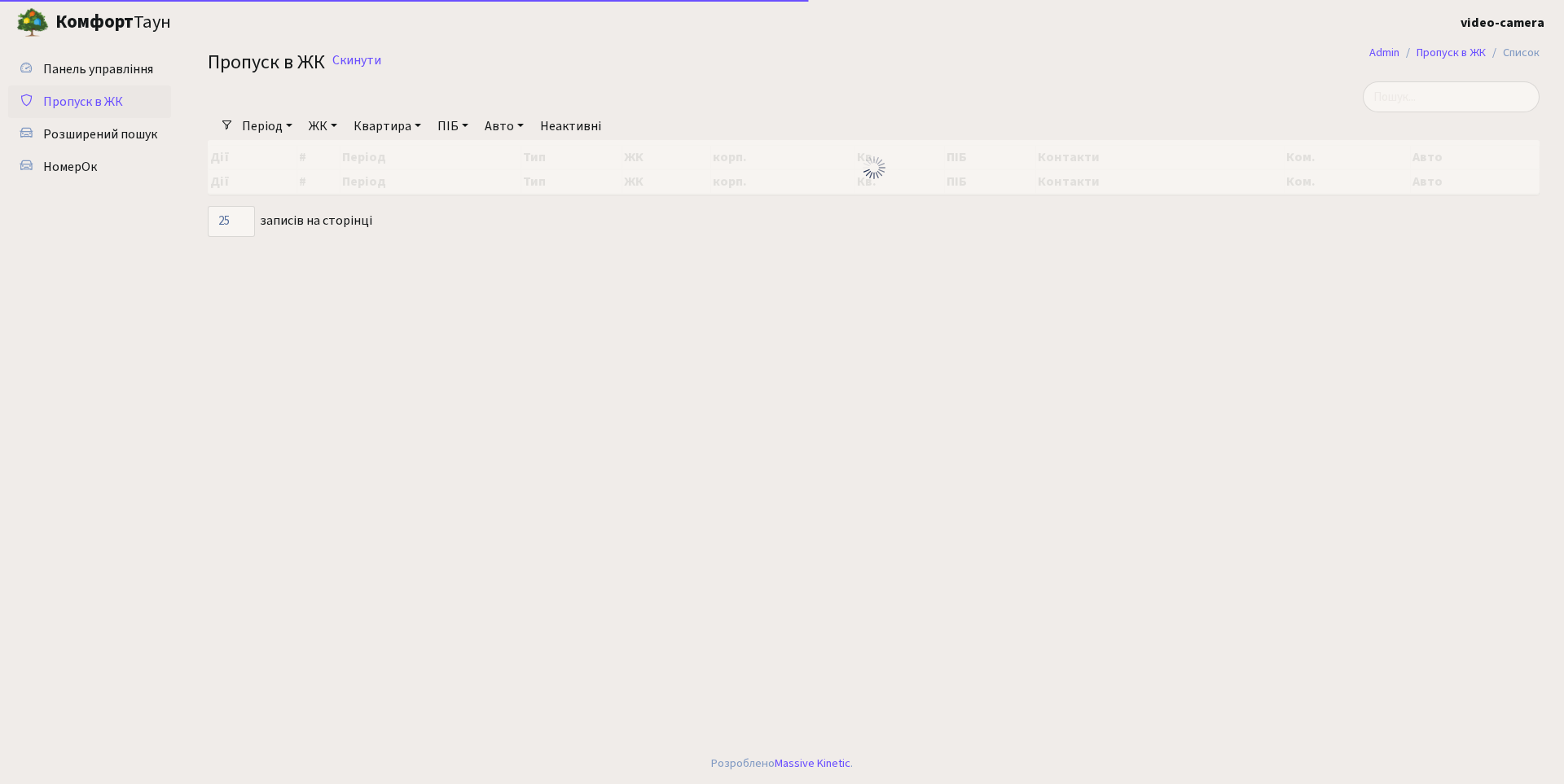 select on "25" 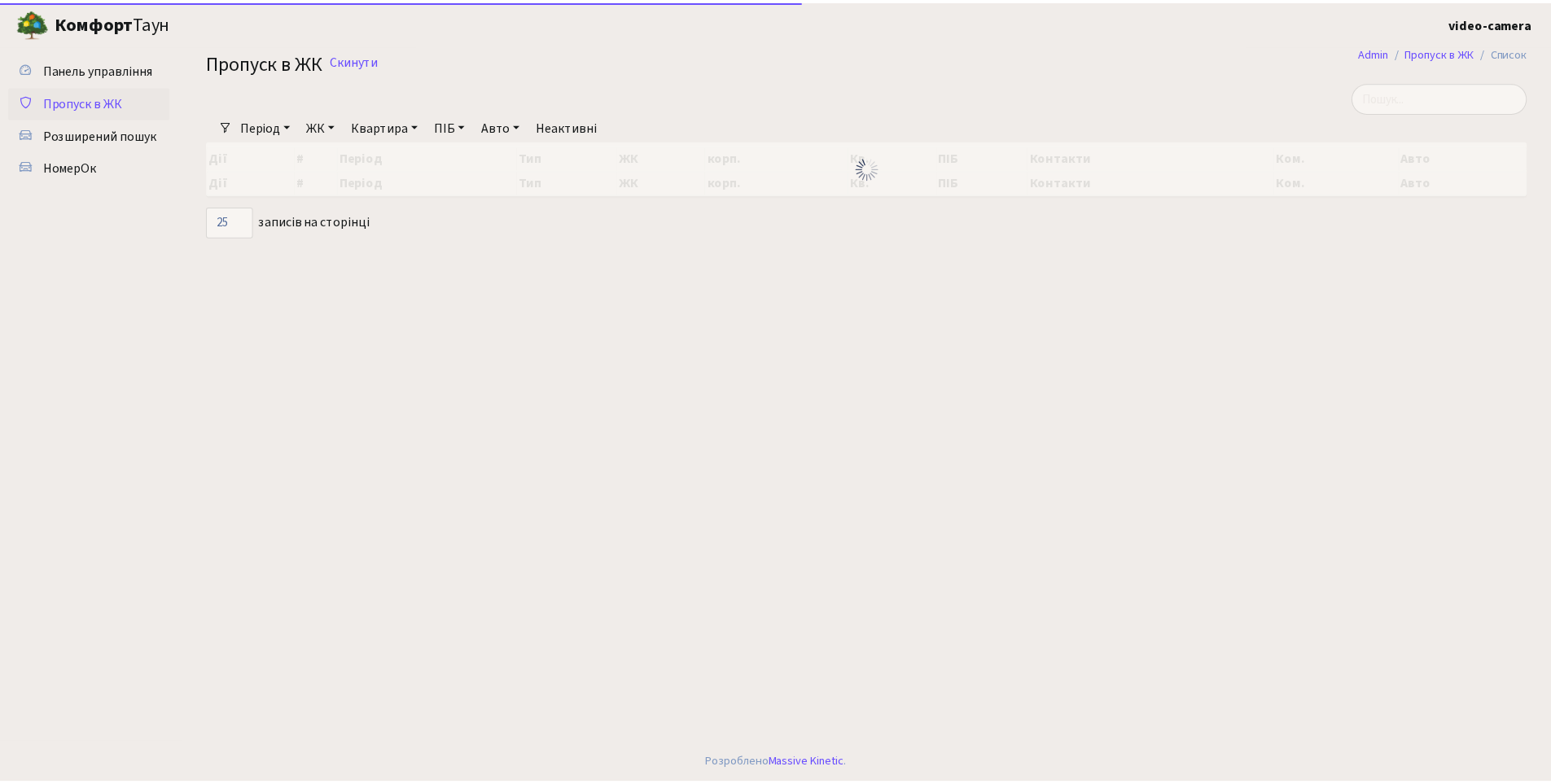 scroll, scrollTop: 0, scrollLeft: 0, axis: both 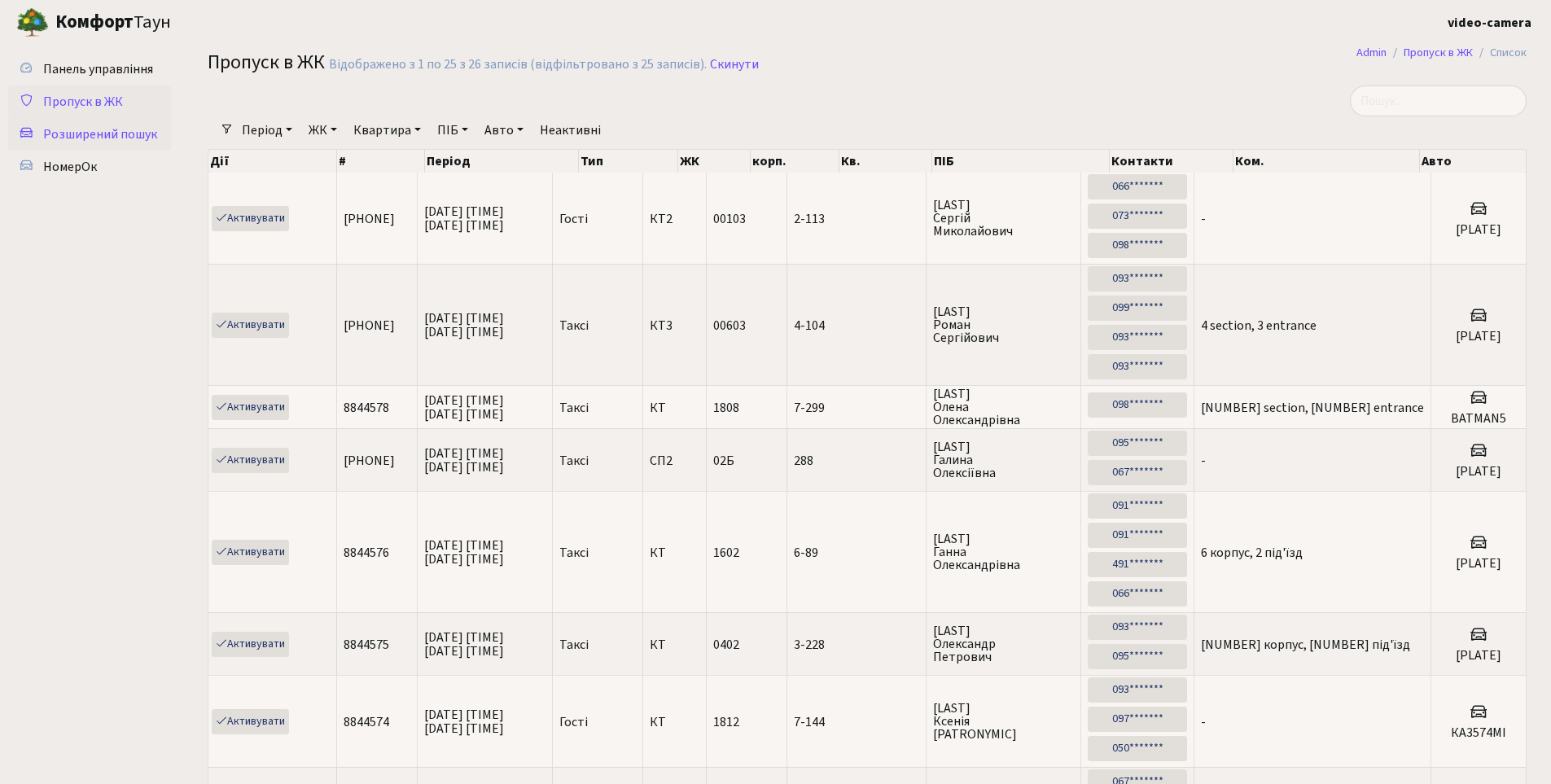 click on "Розширений пошук" at bounding box center [100, 134] 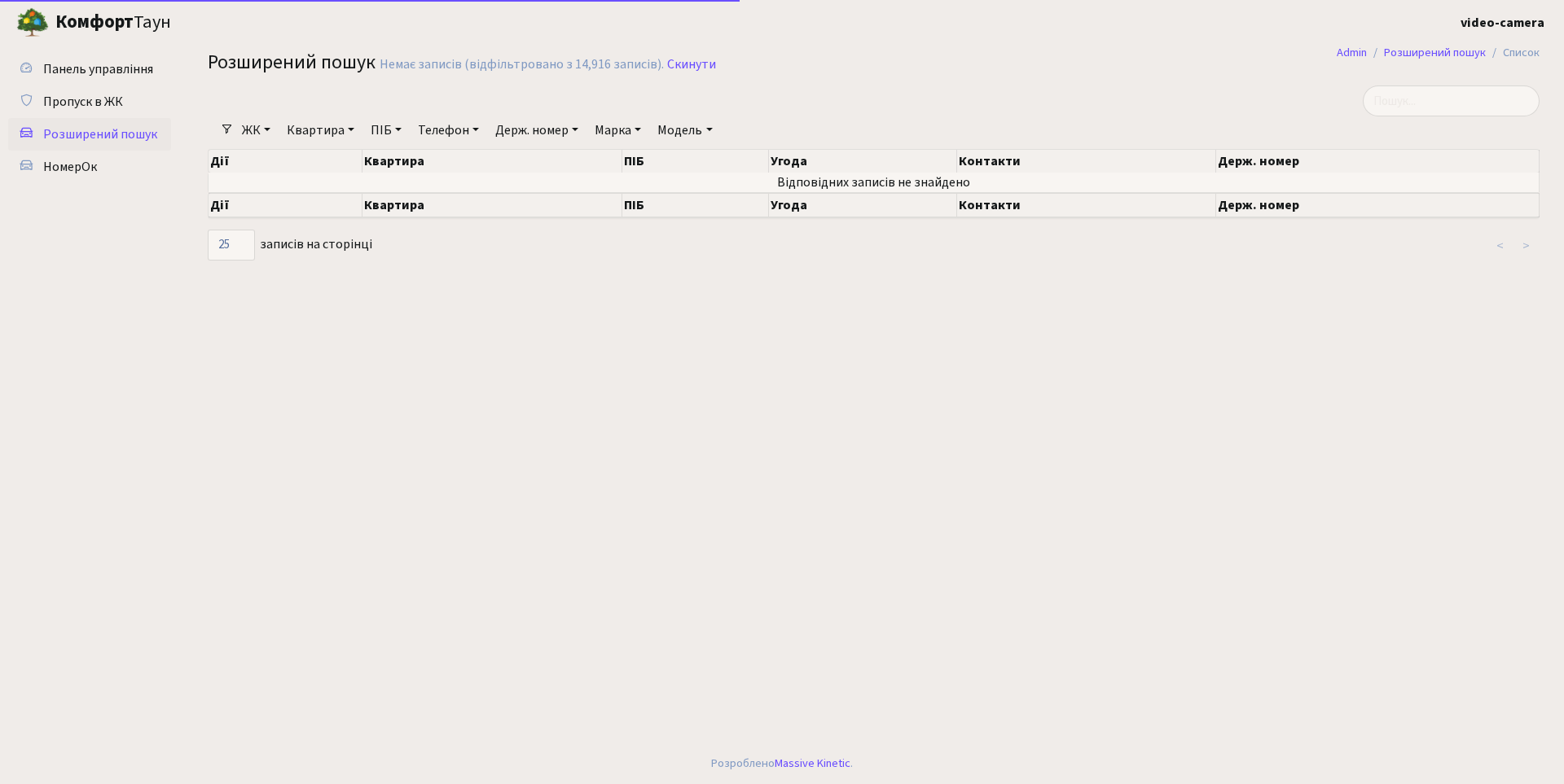 select on "25" 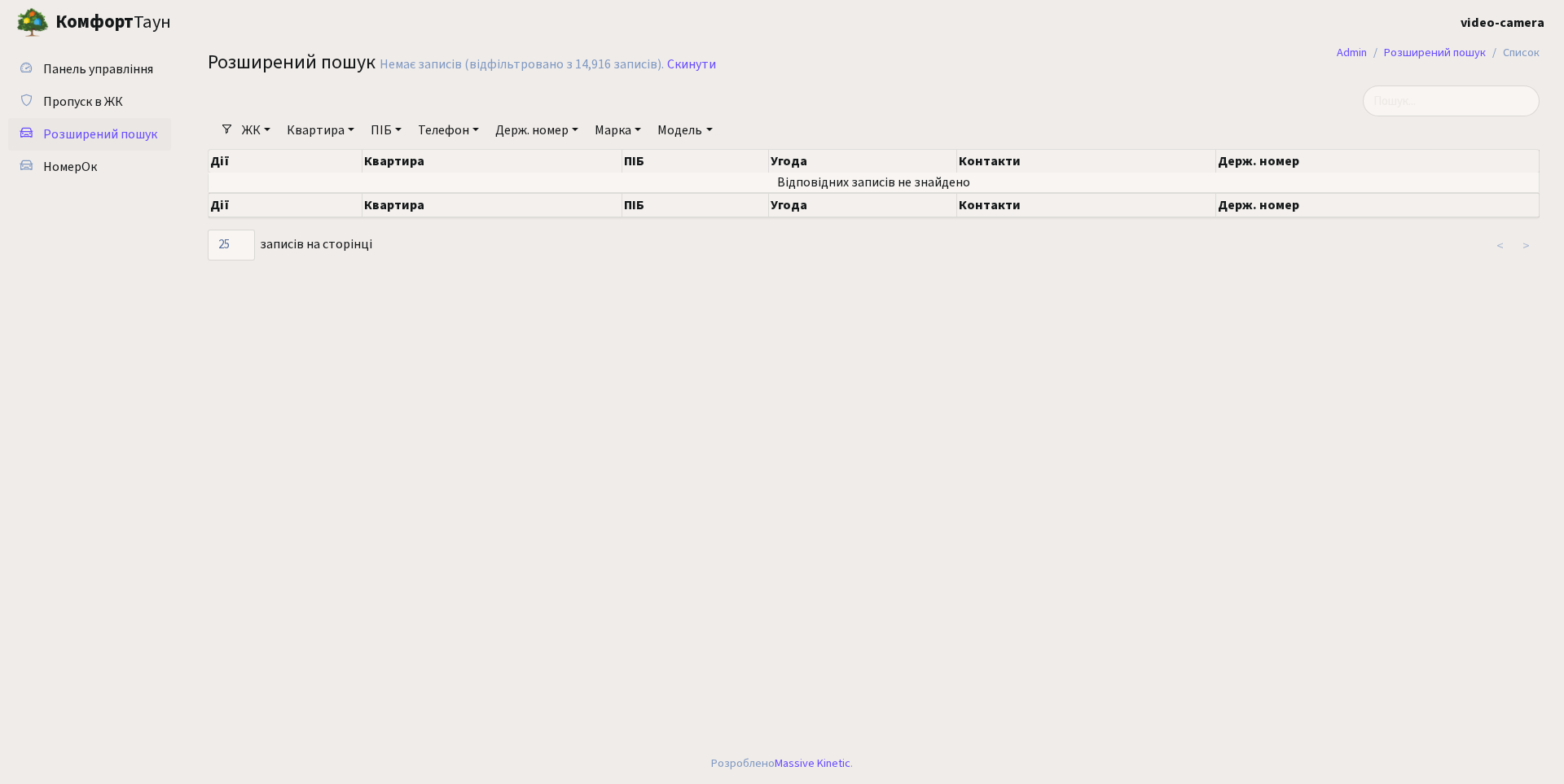 click on "Квартира" at bounding box center (320, 130) 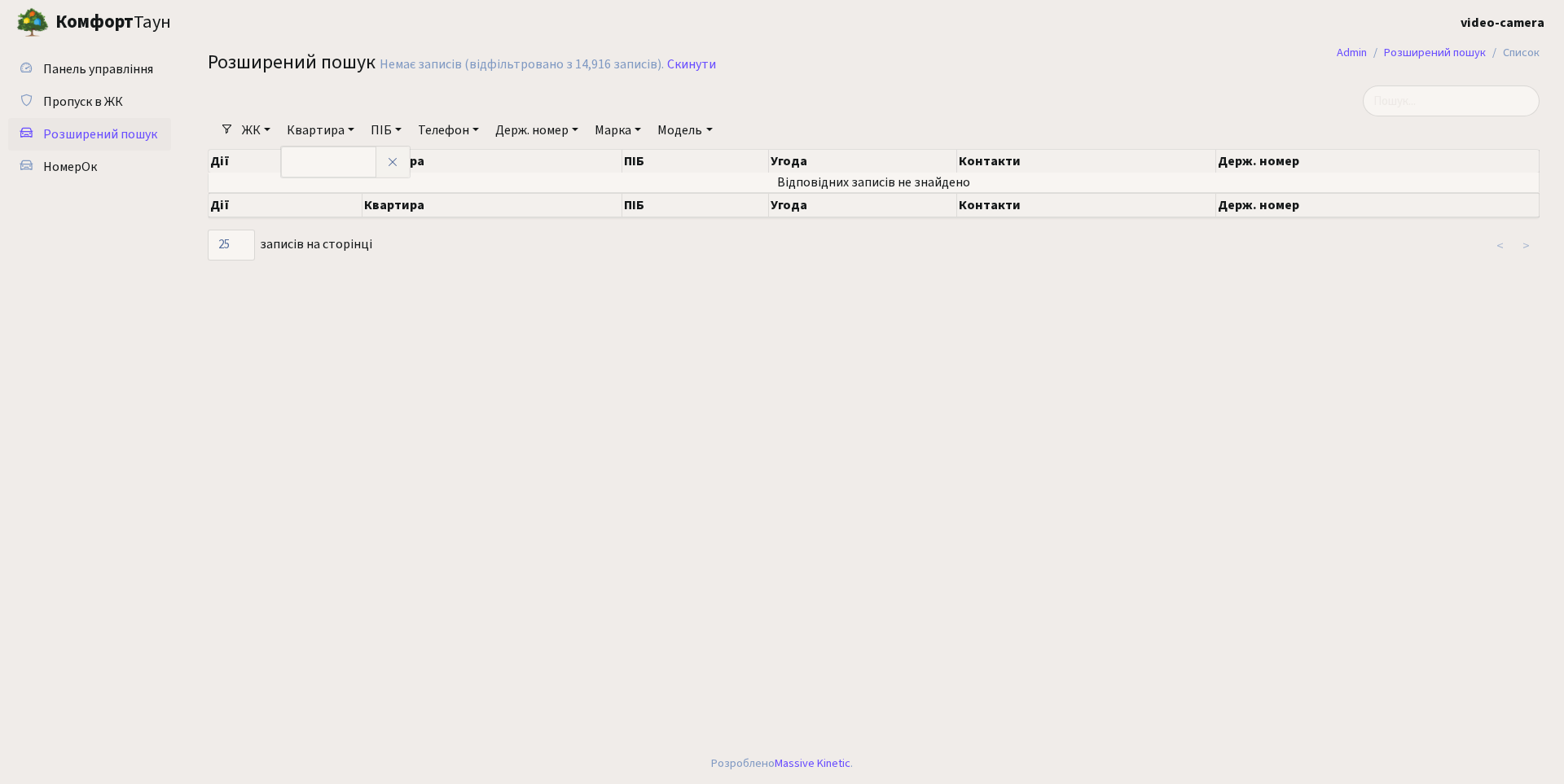 click on "ЖК" at bounding box center [256, 130] 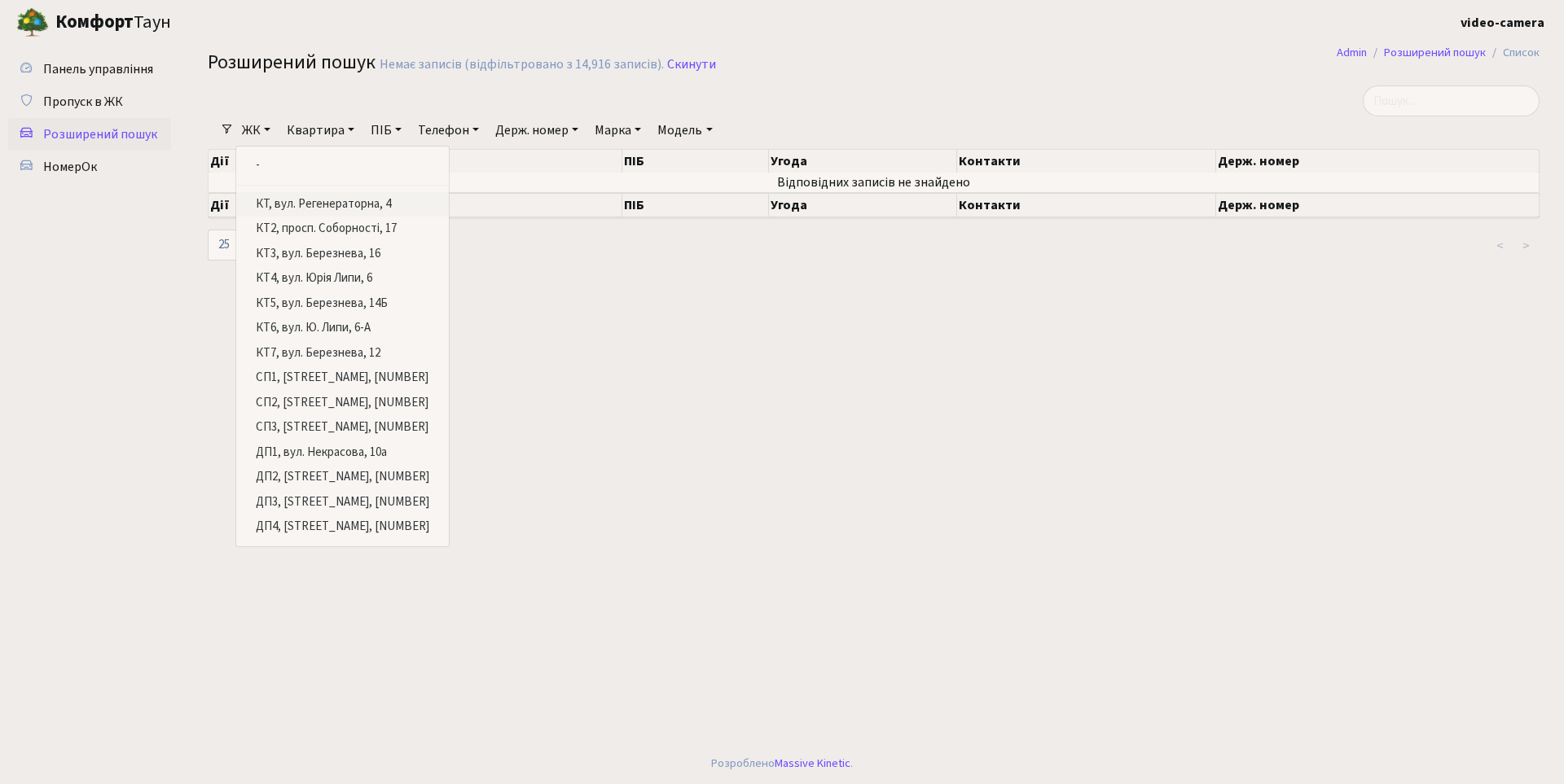 click on "КТ, вул. Регенераторна, 4" at bounding box center [342, 204] 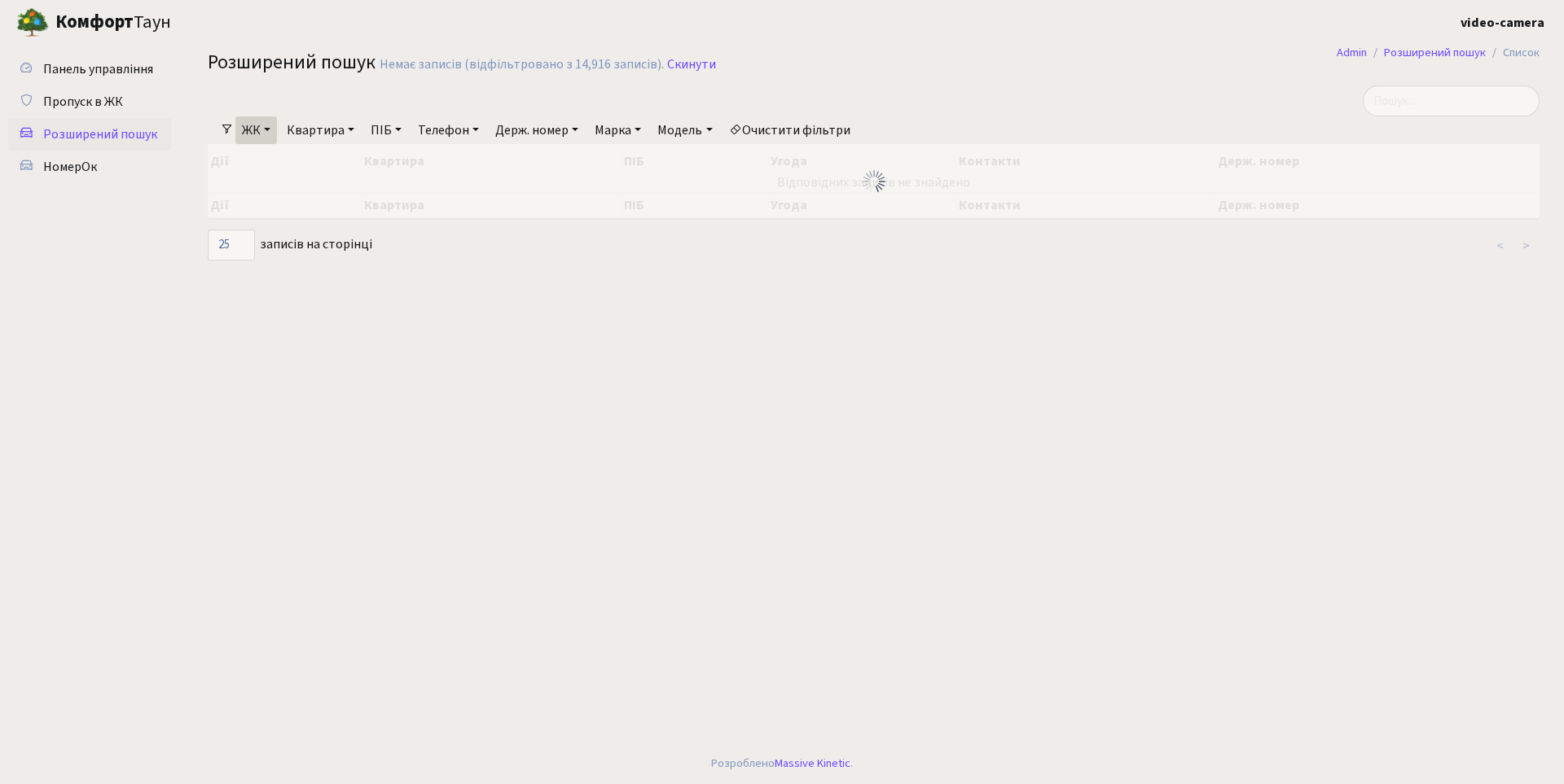 click on "Квартира" at bounding box center [320, 130] 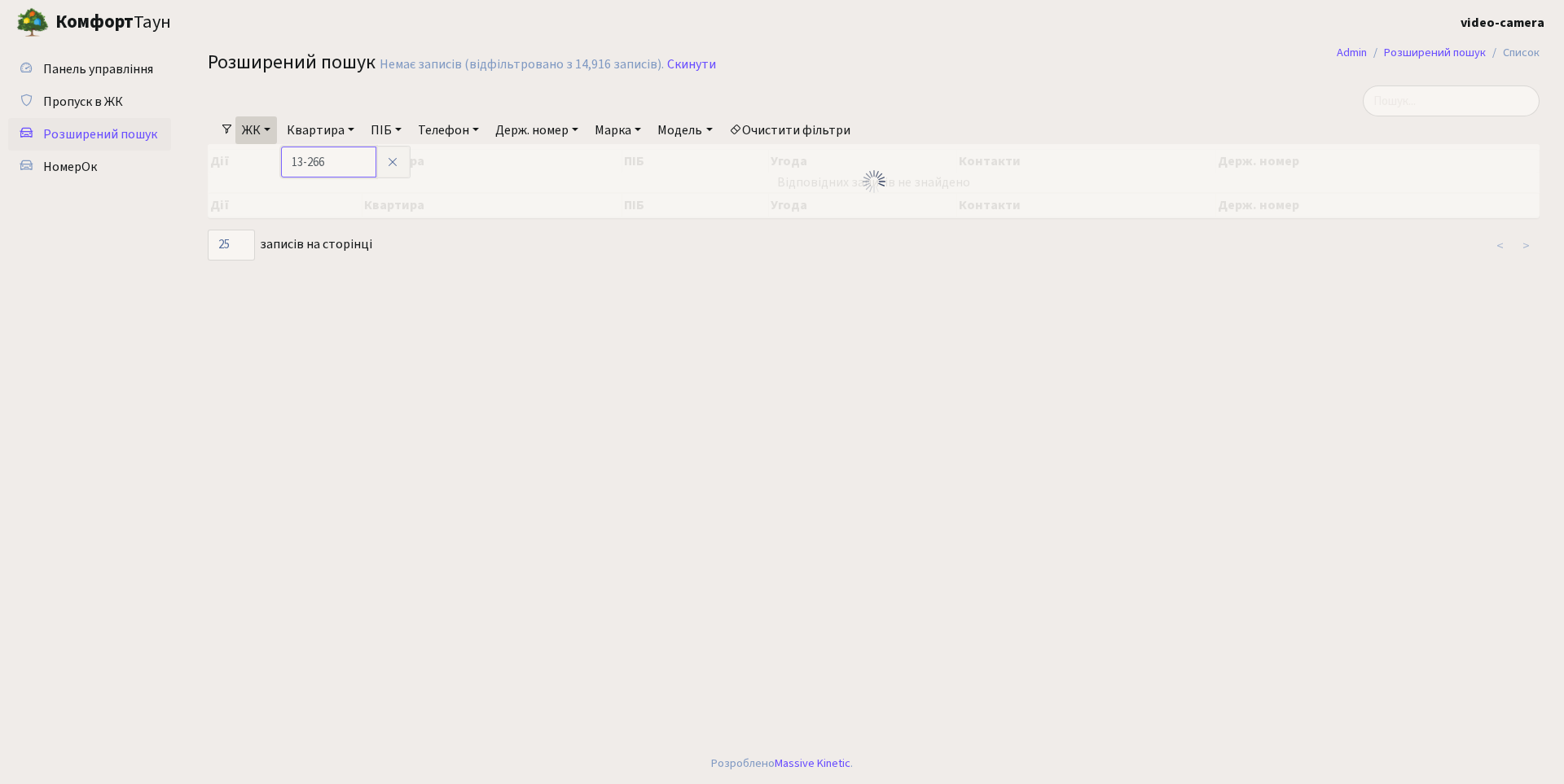 type on "13-266" 